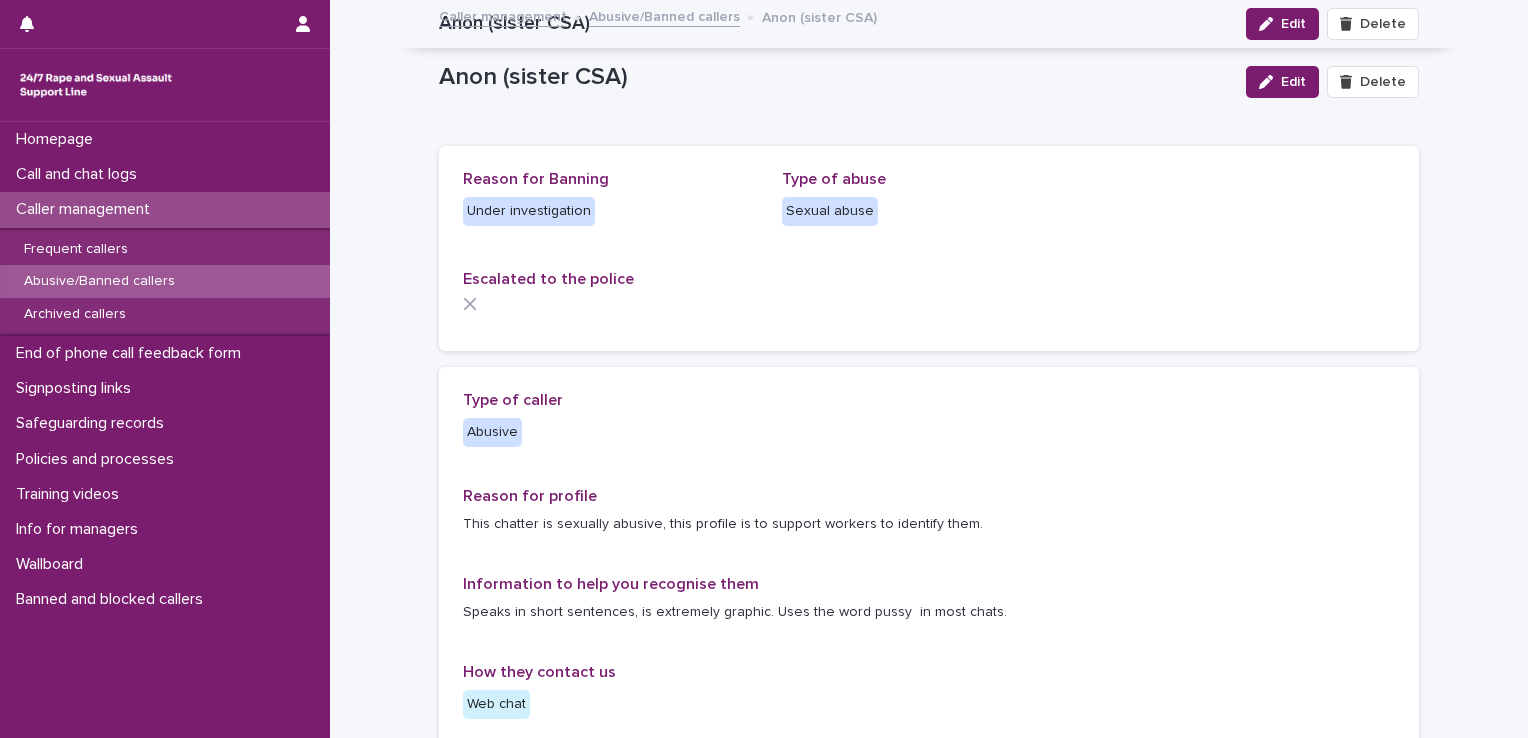 scroll, scrollTop: 0, scrollLeft: 0, axis: both 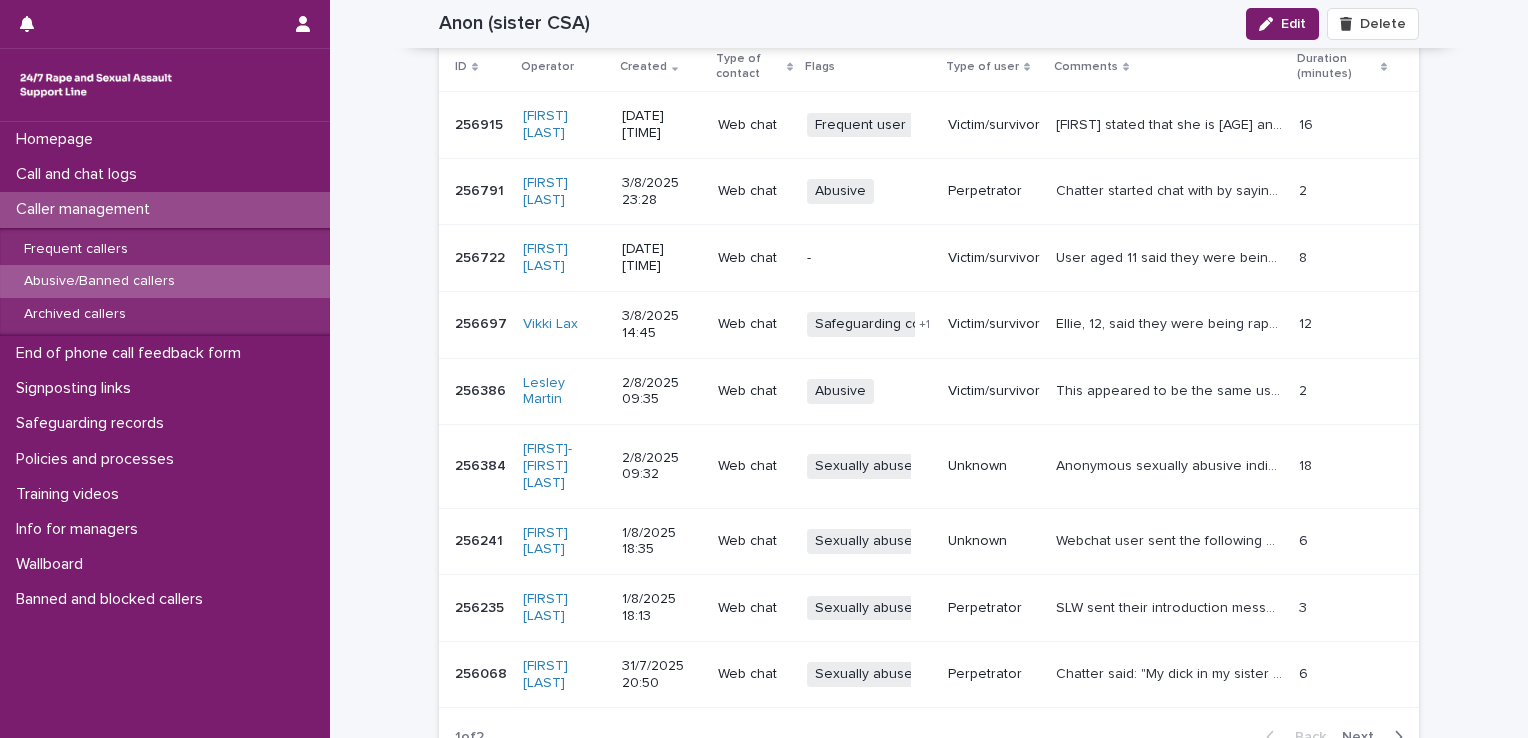 click on "Abusive/Banned callers" at bounding box center [165, 281] 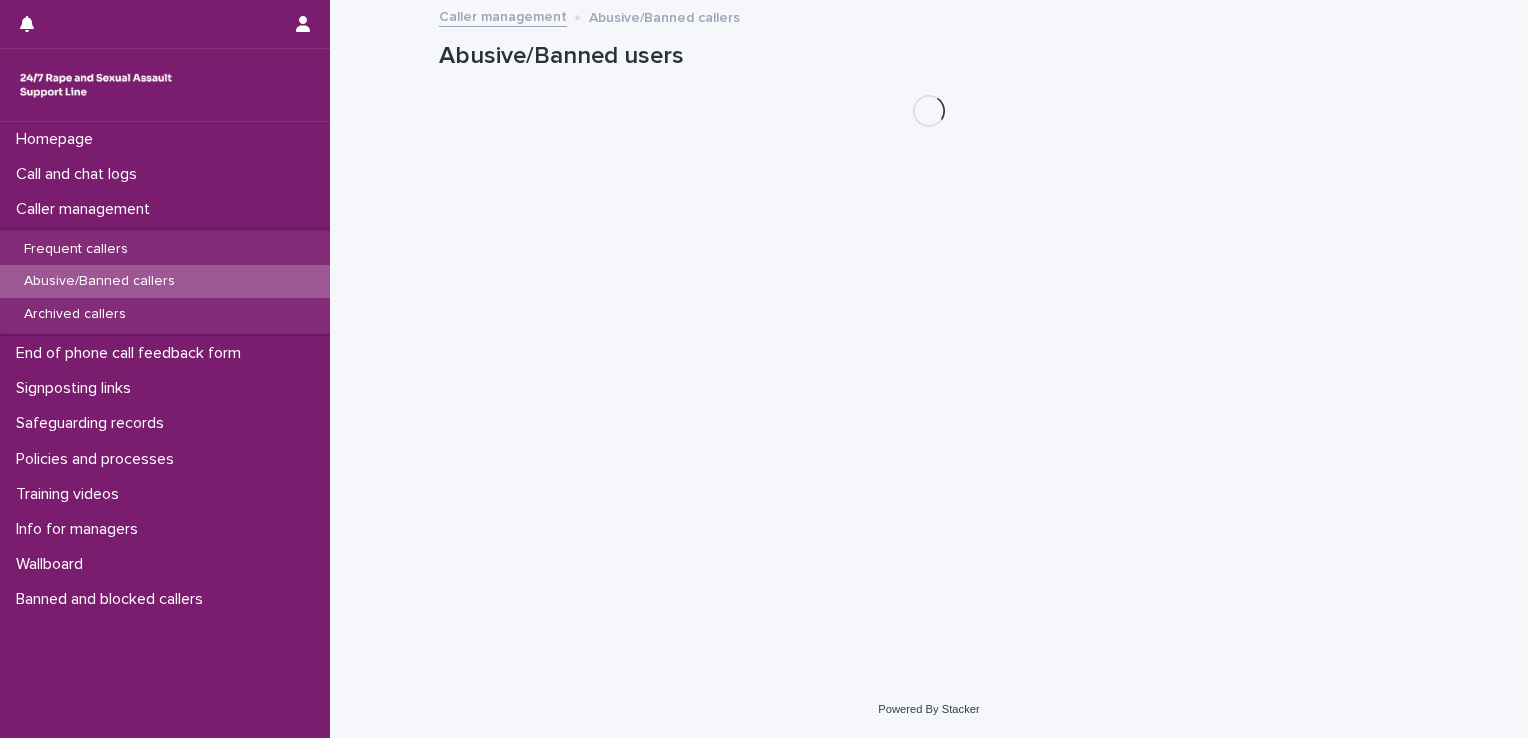 scroll, scrollTop: 0, scrollLeft: 0, axis: both 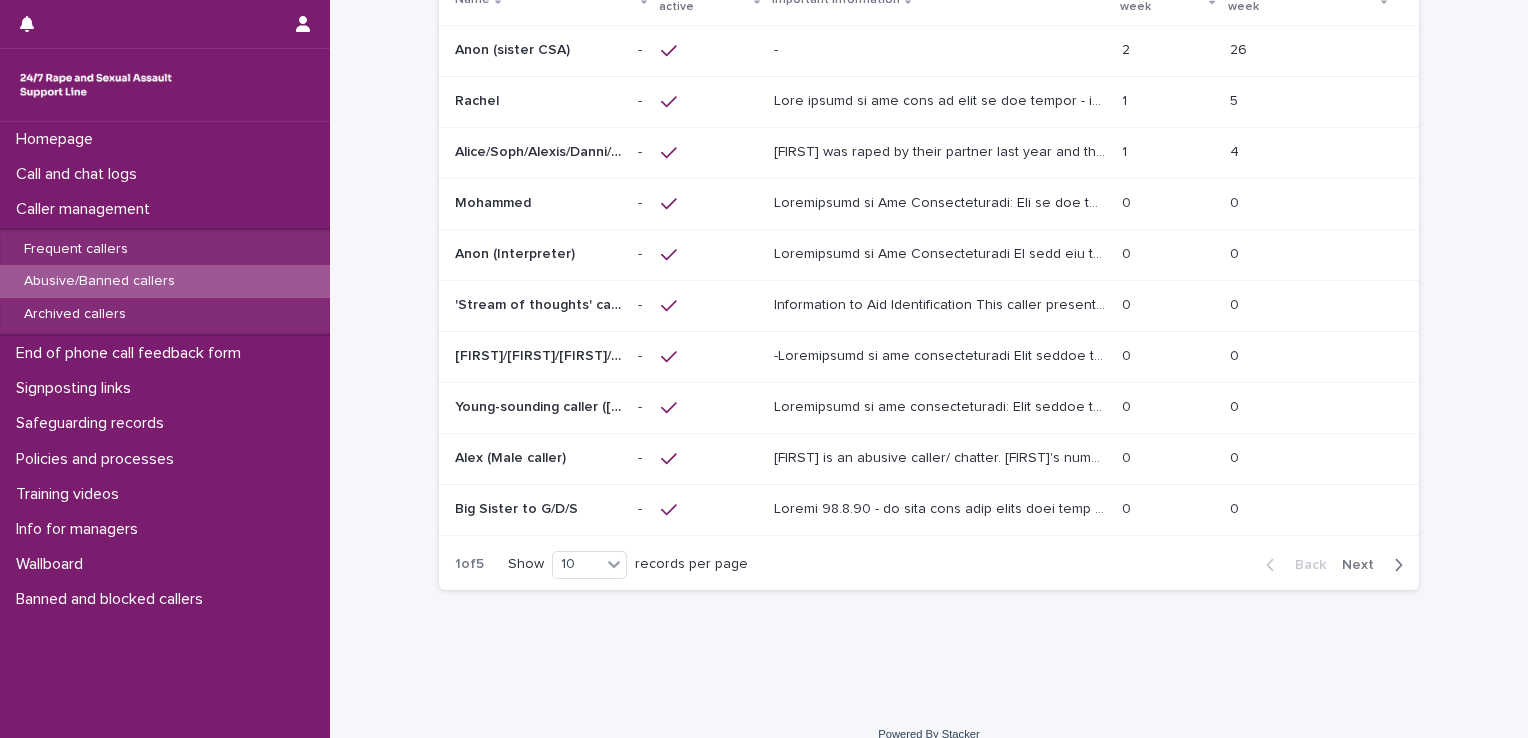 click at bounding box center [940, 50] 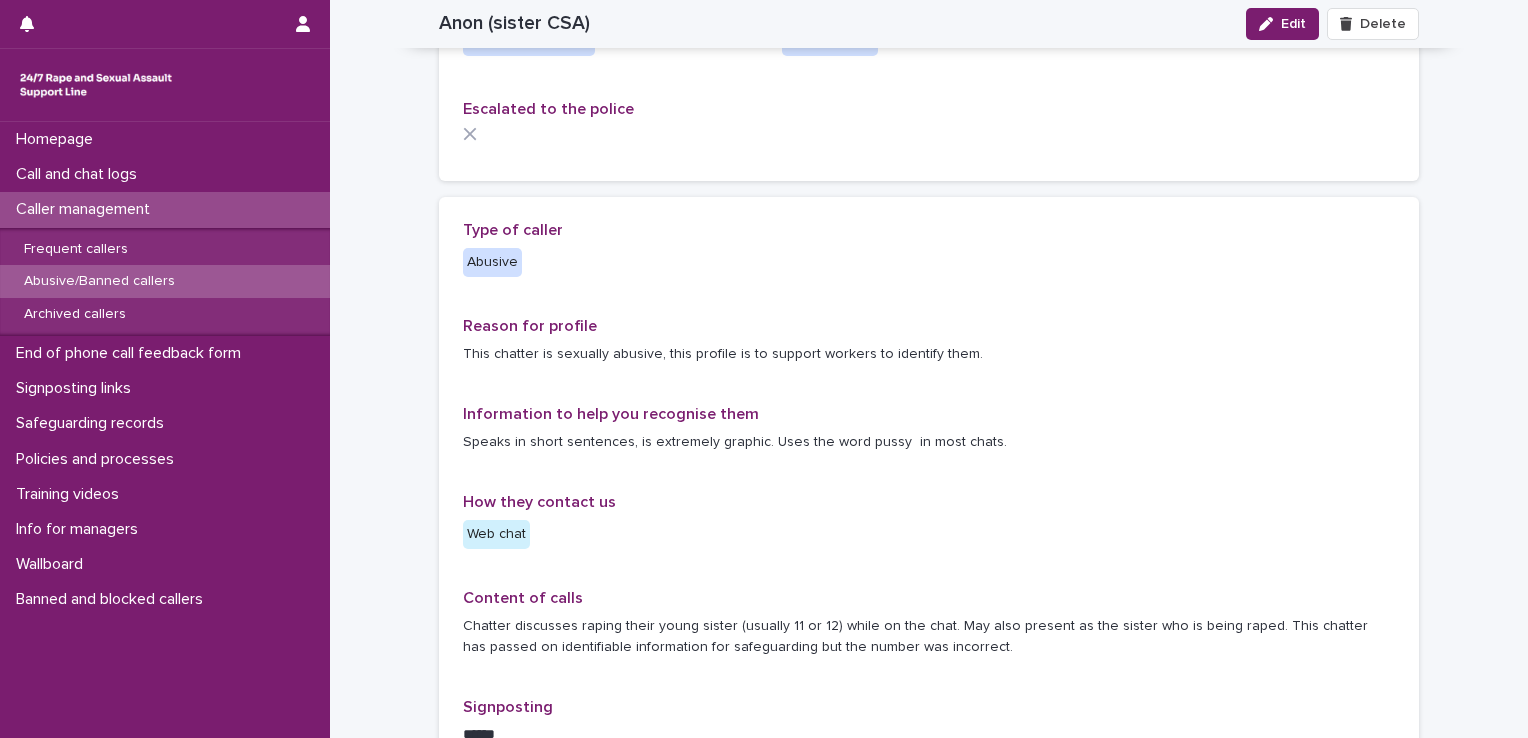 scroll, scrollTop: 172, scrollLeft: 0, axis: vertical 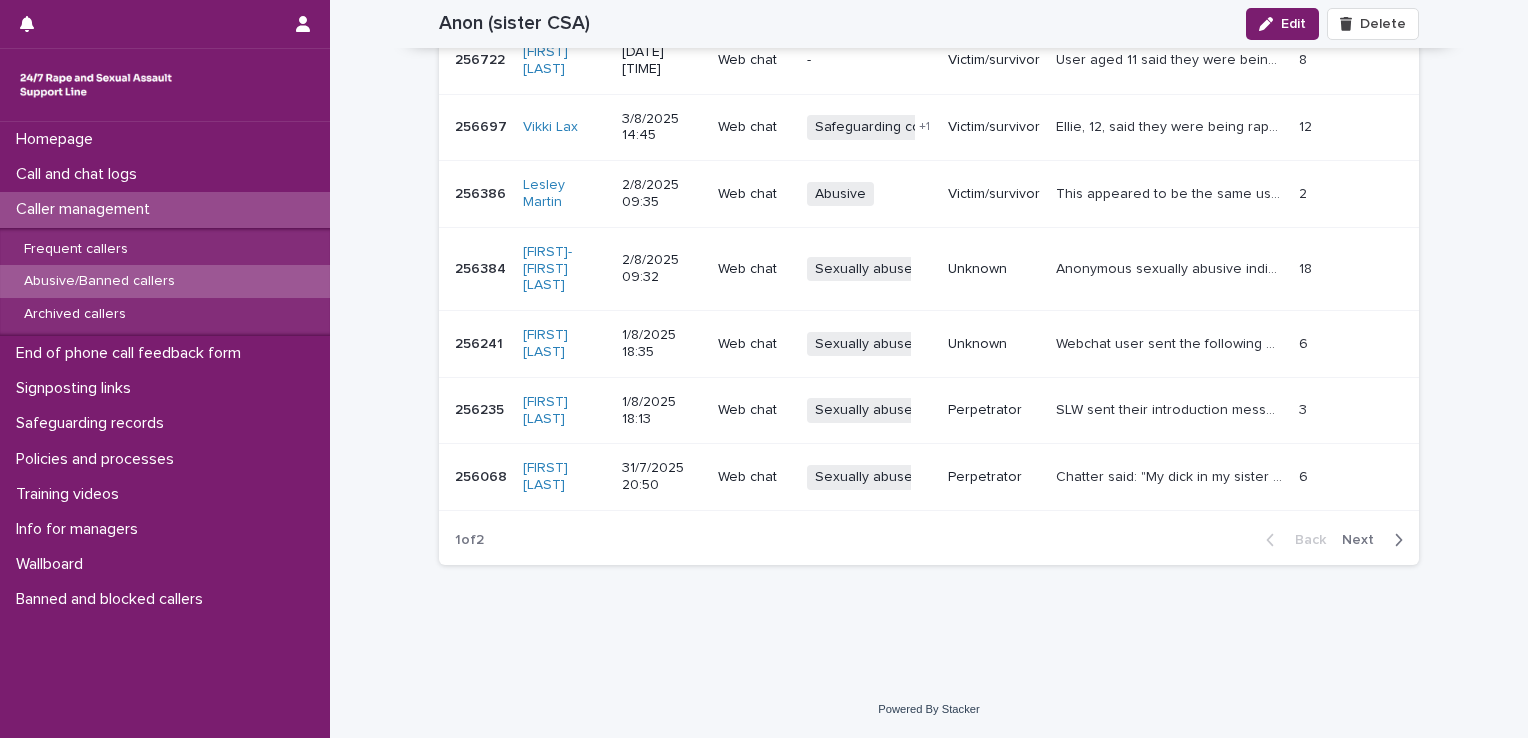 click on "Next" at bounding box center (1364, 540) 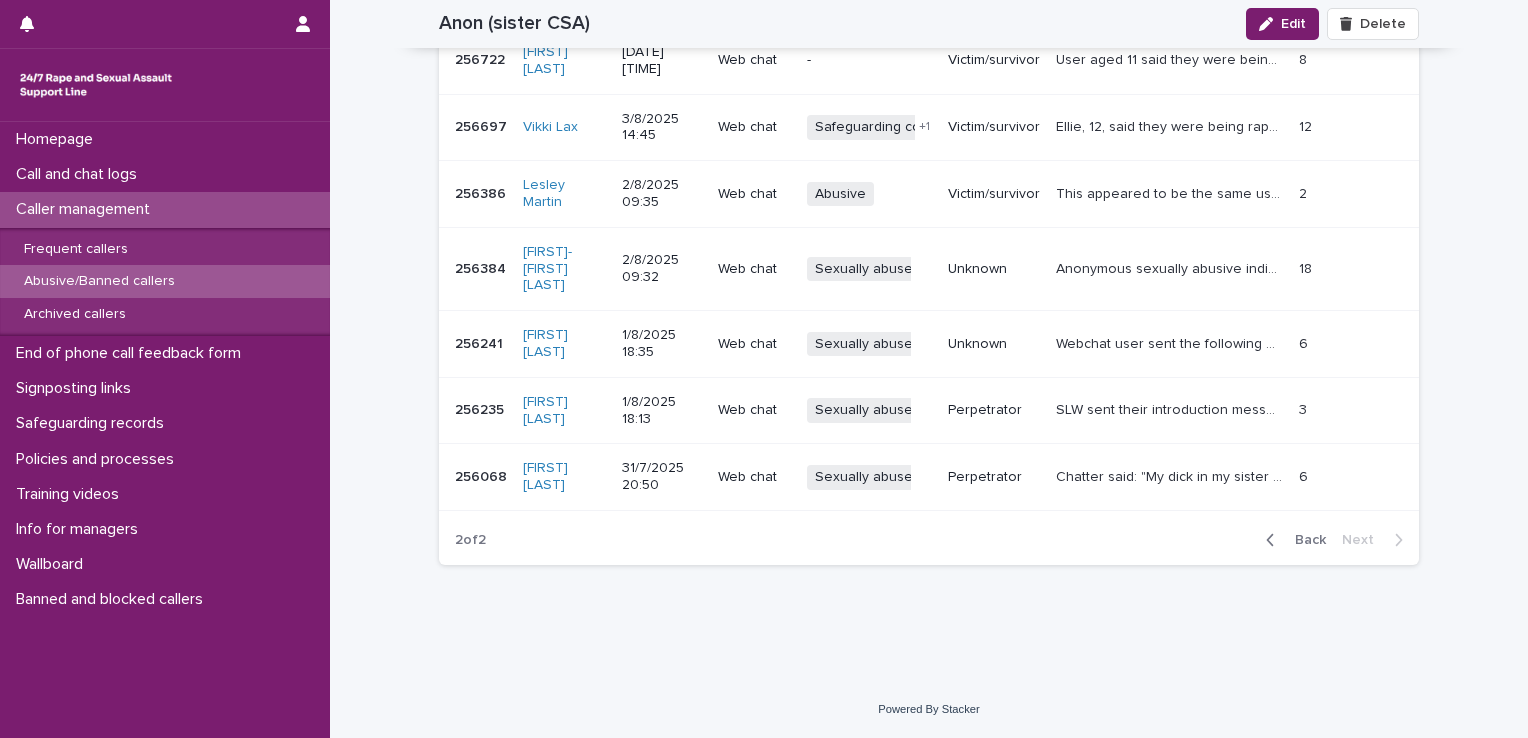 scroll, scrollTop: 1474, scrollLeft: 0, axis: vertical 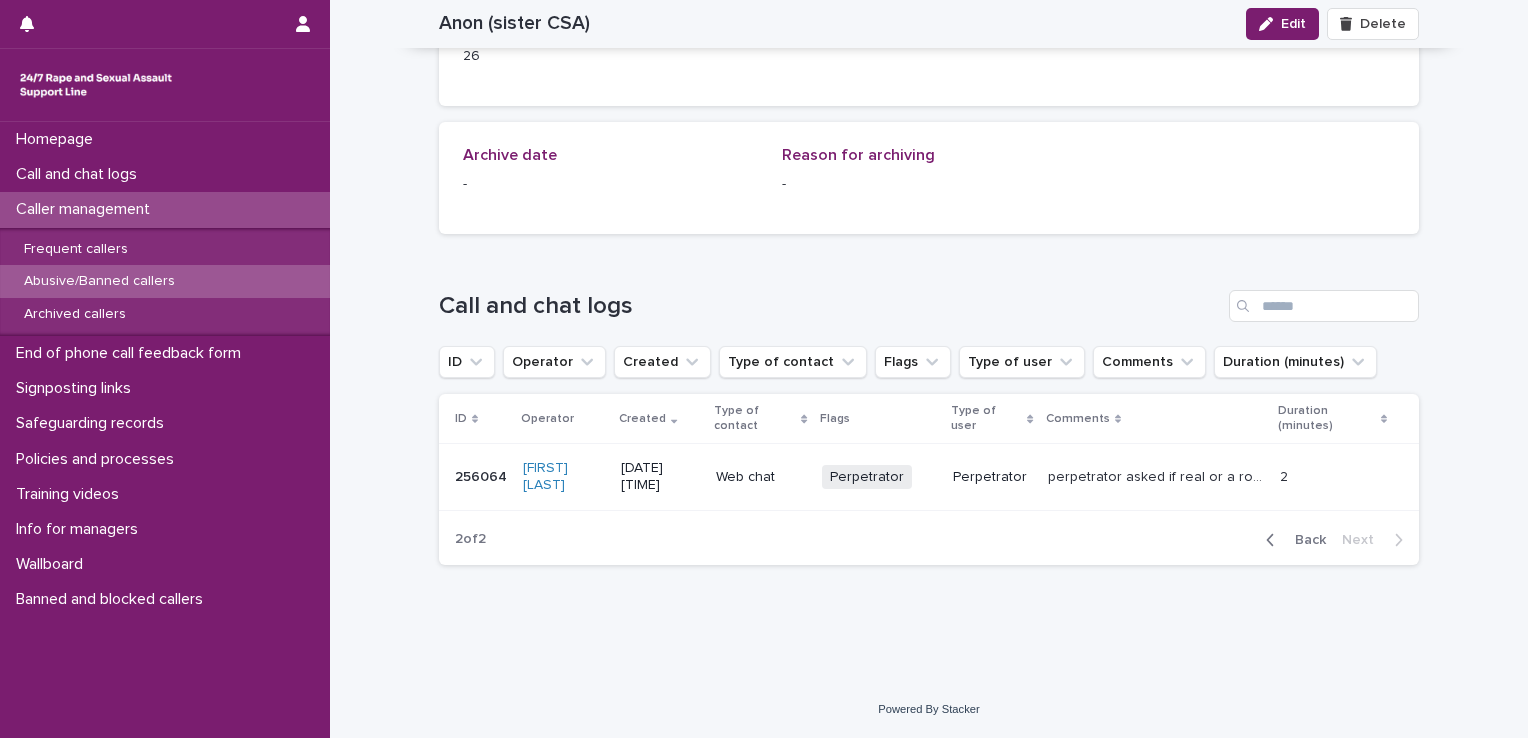 click on "Back" at bounding box center (1304, 540) 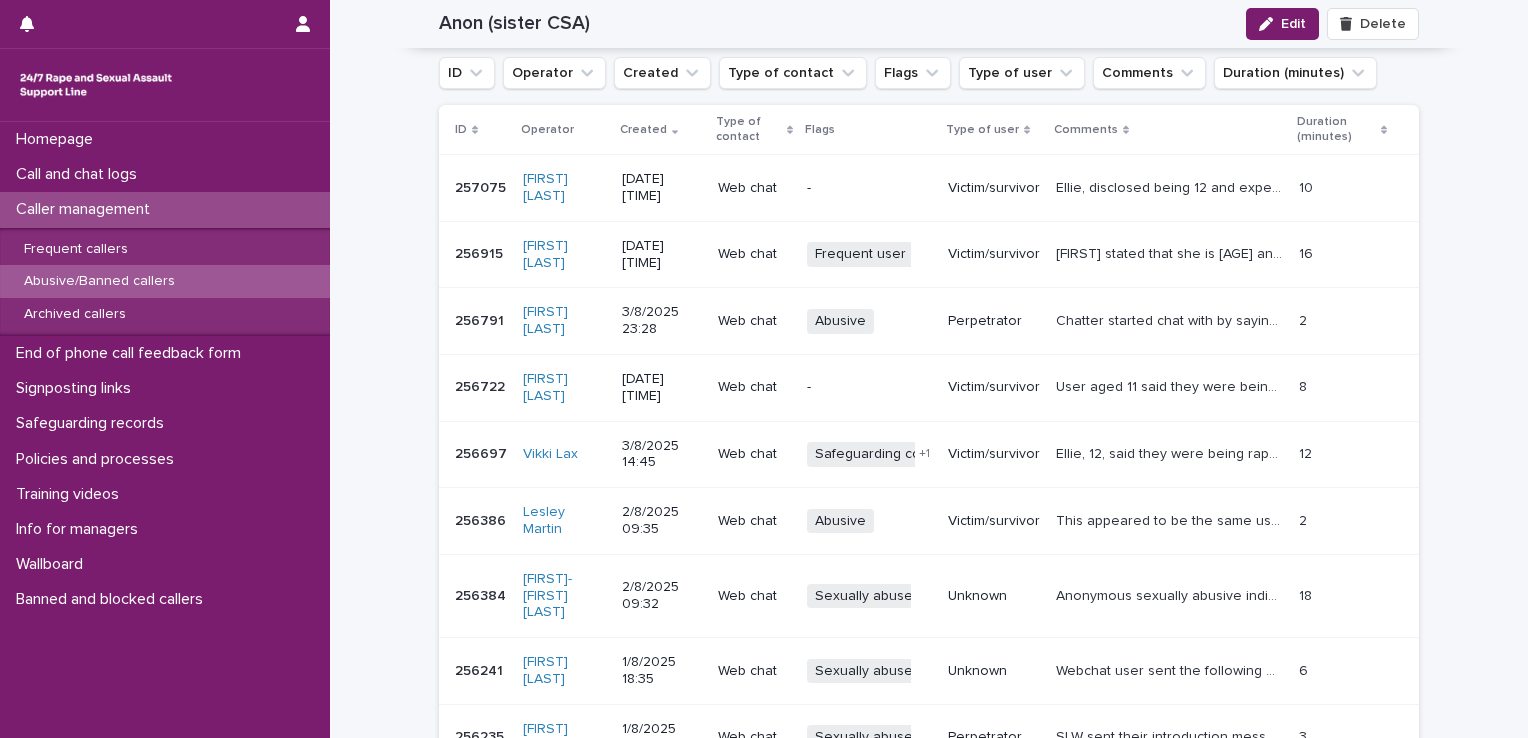 scroll, scrollTop: 1755, scrollLeft: 0, axis: vertical 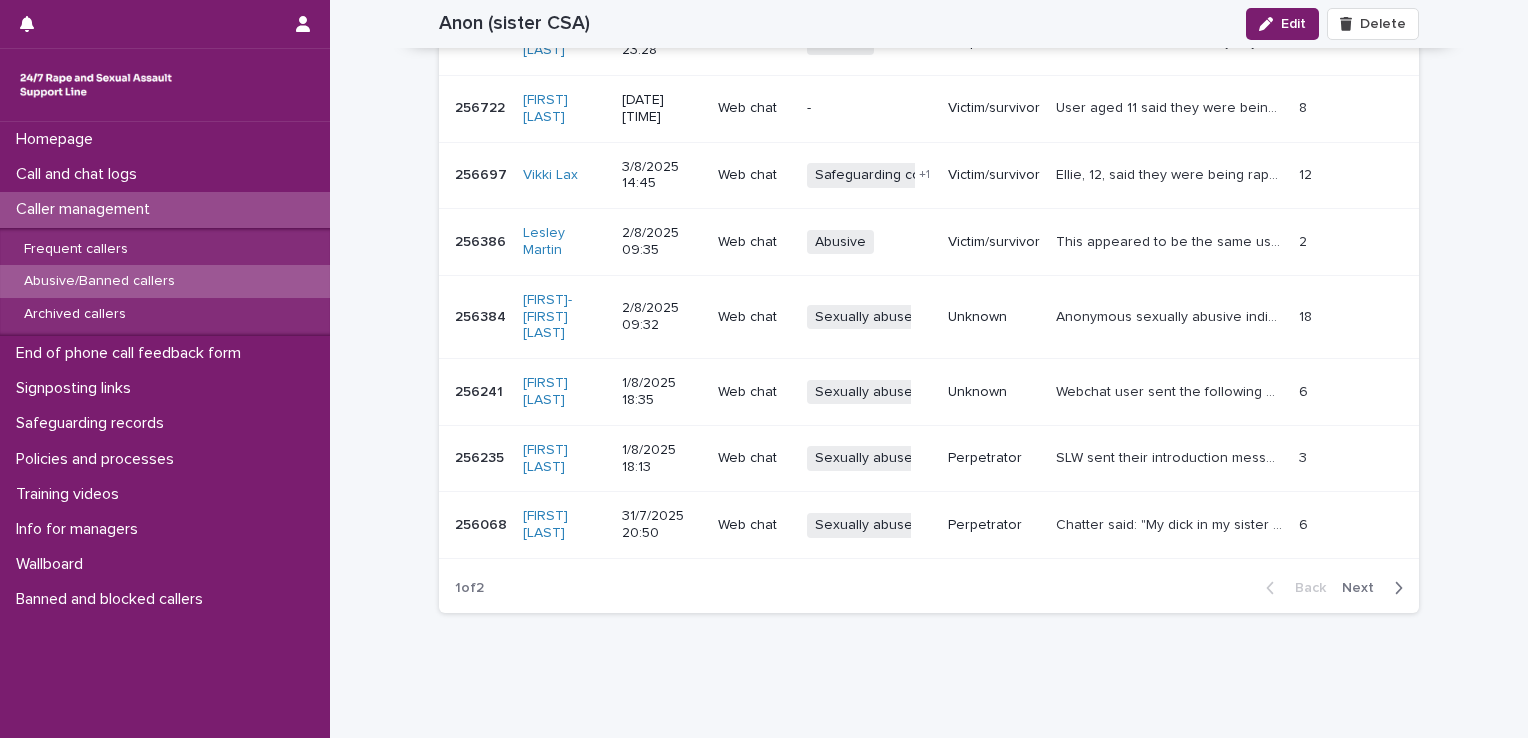 click on "Next" at bounding box center [1376, 588] 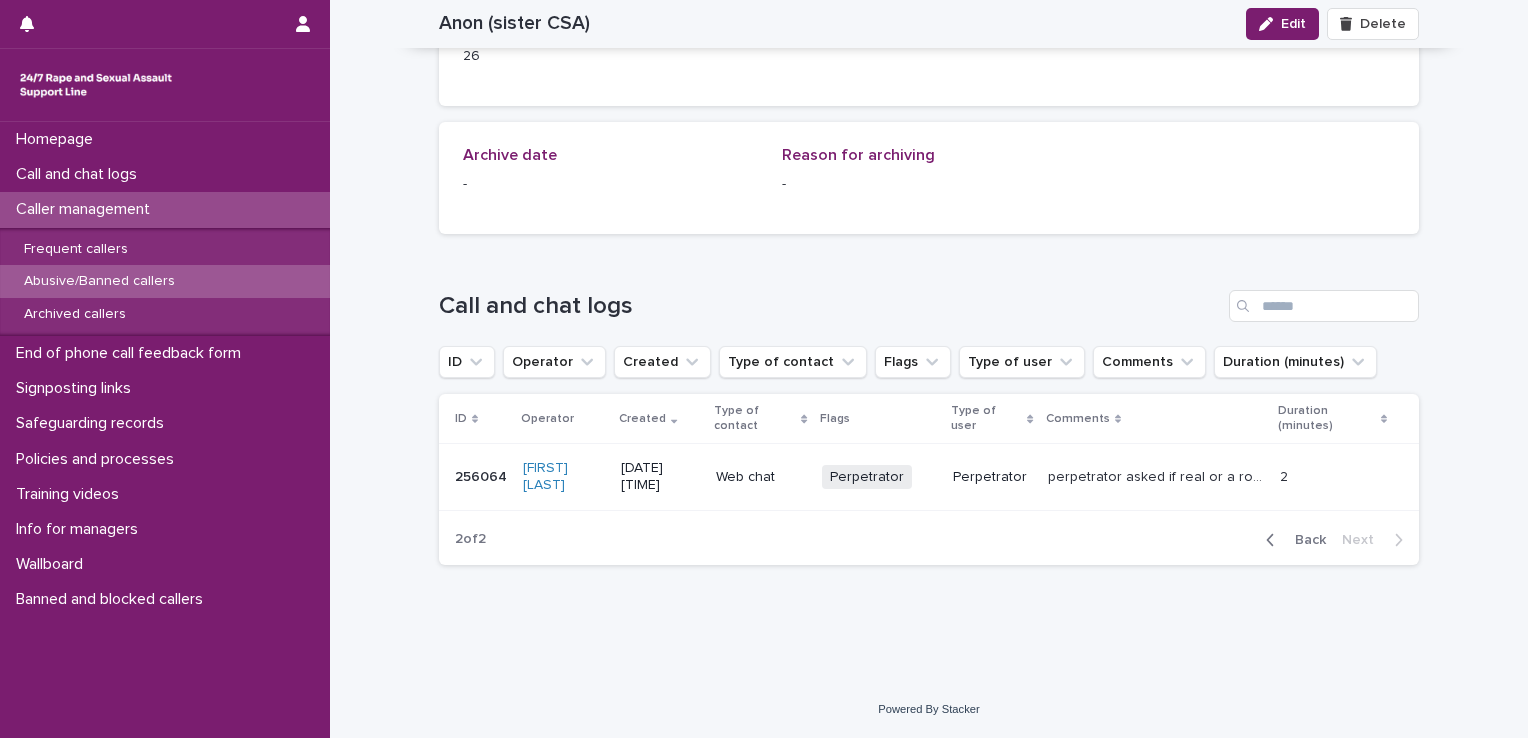 scroll, scrollTop: 1474, scrollLeft: 0, axis: vertical 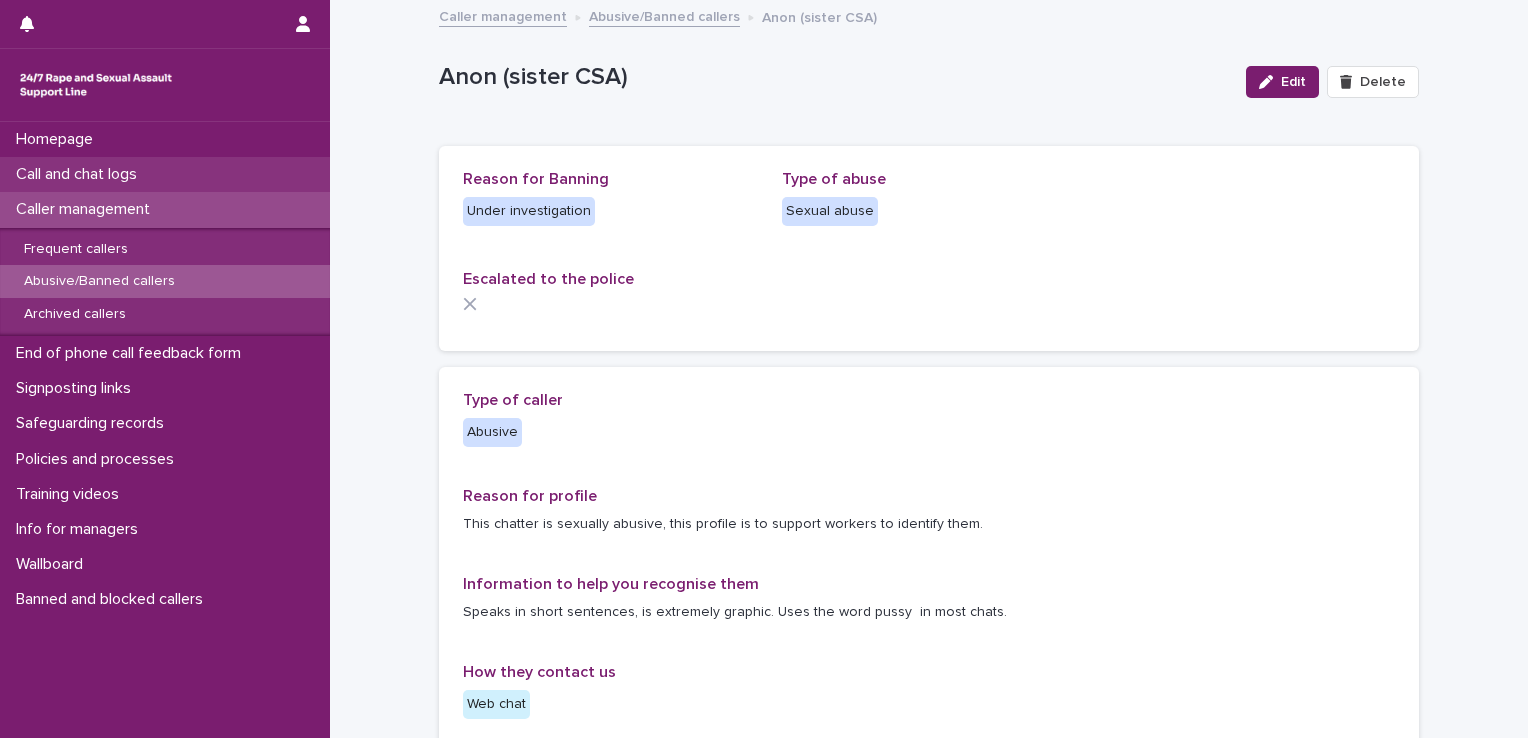 click on "Call and chat logs" at bounding box center [80, 174] 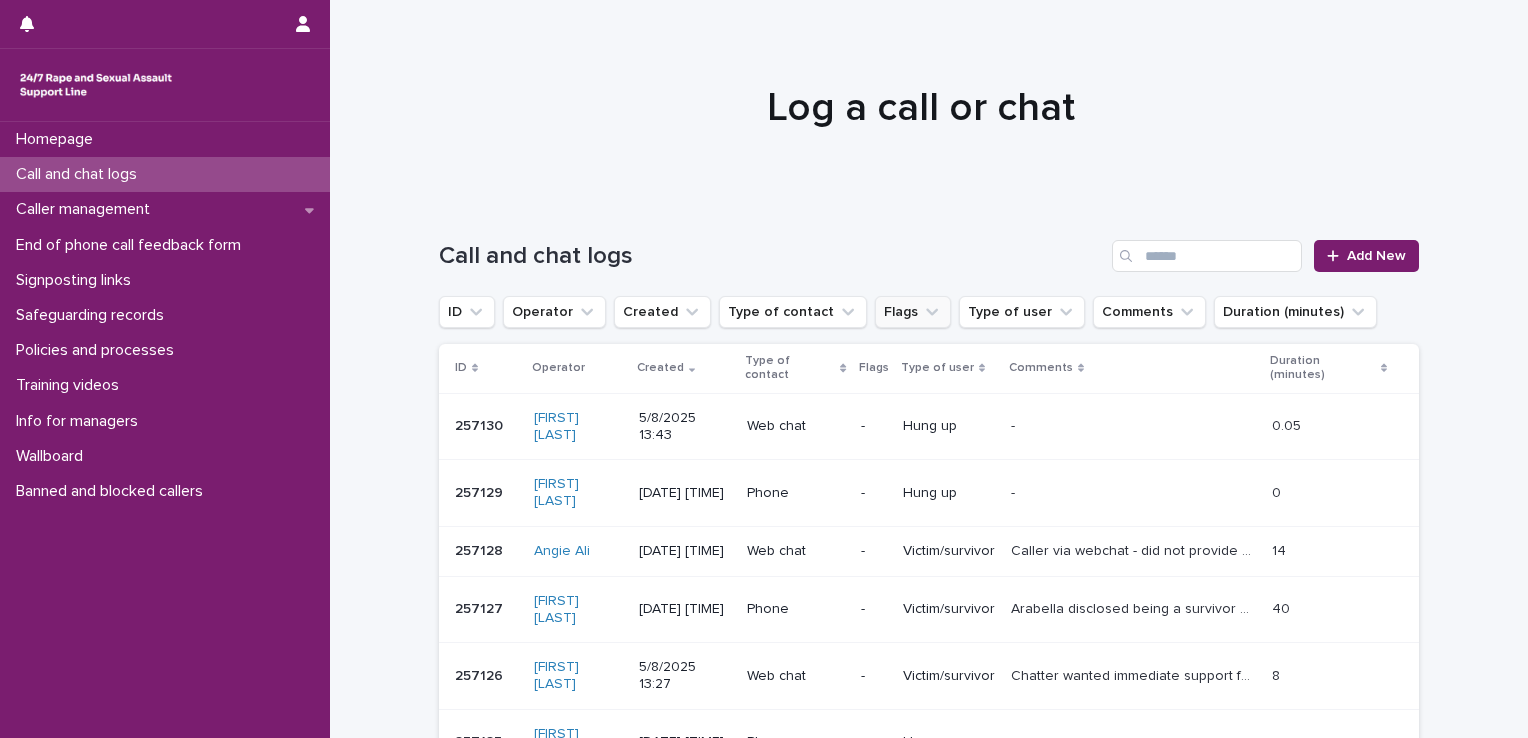 click 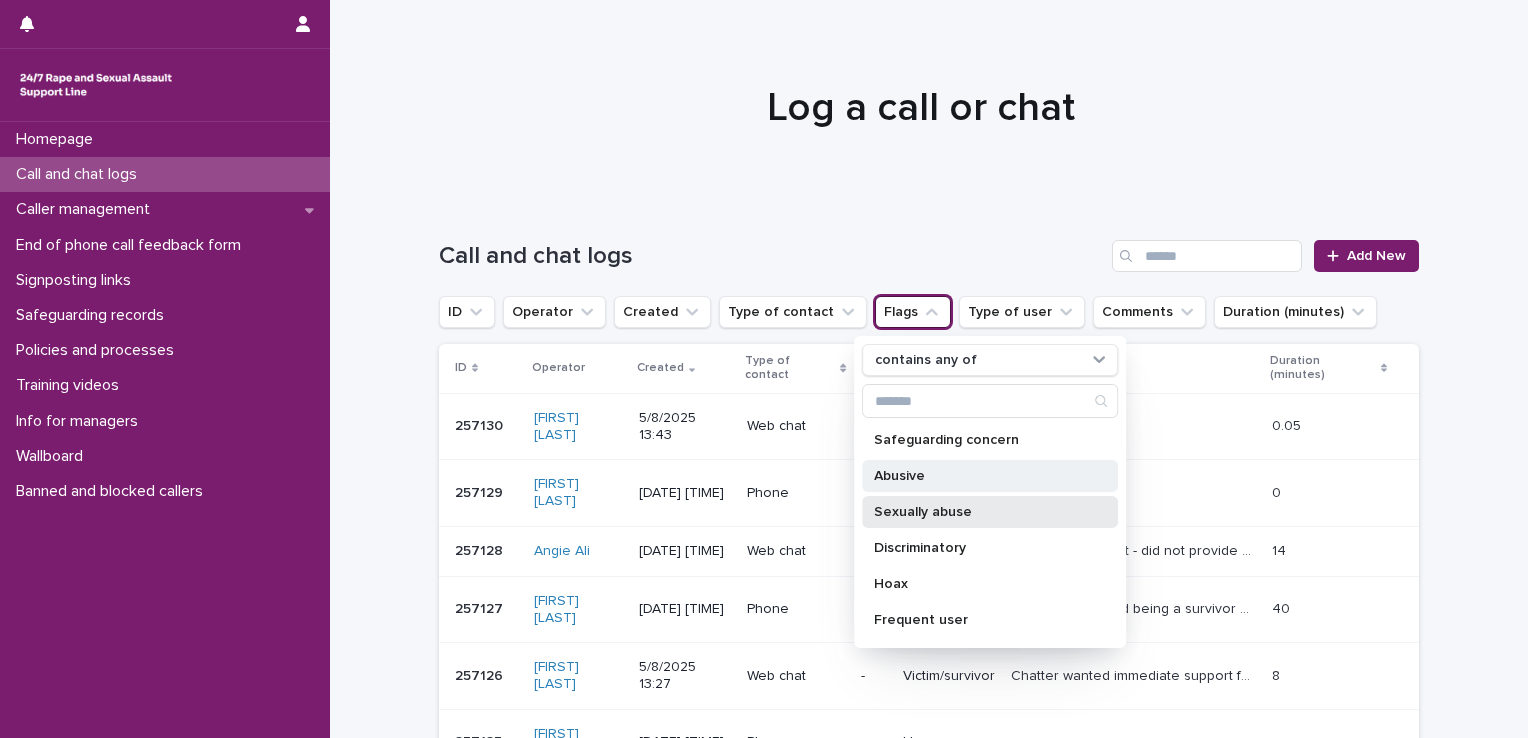 drag, startPoint x: 901, startPoint y: 502, endPoint x: 916, endPoint y: 468, distance: 37.161808 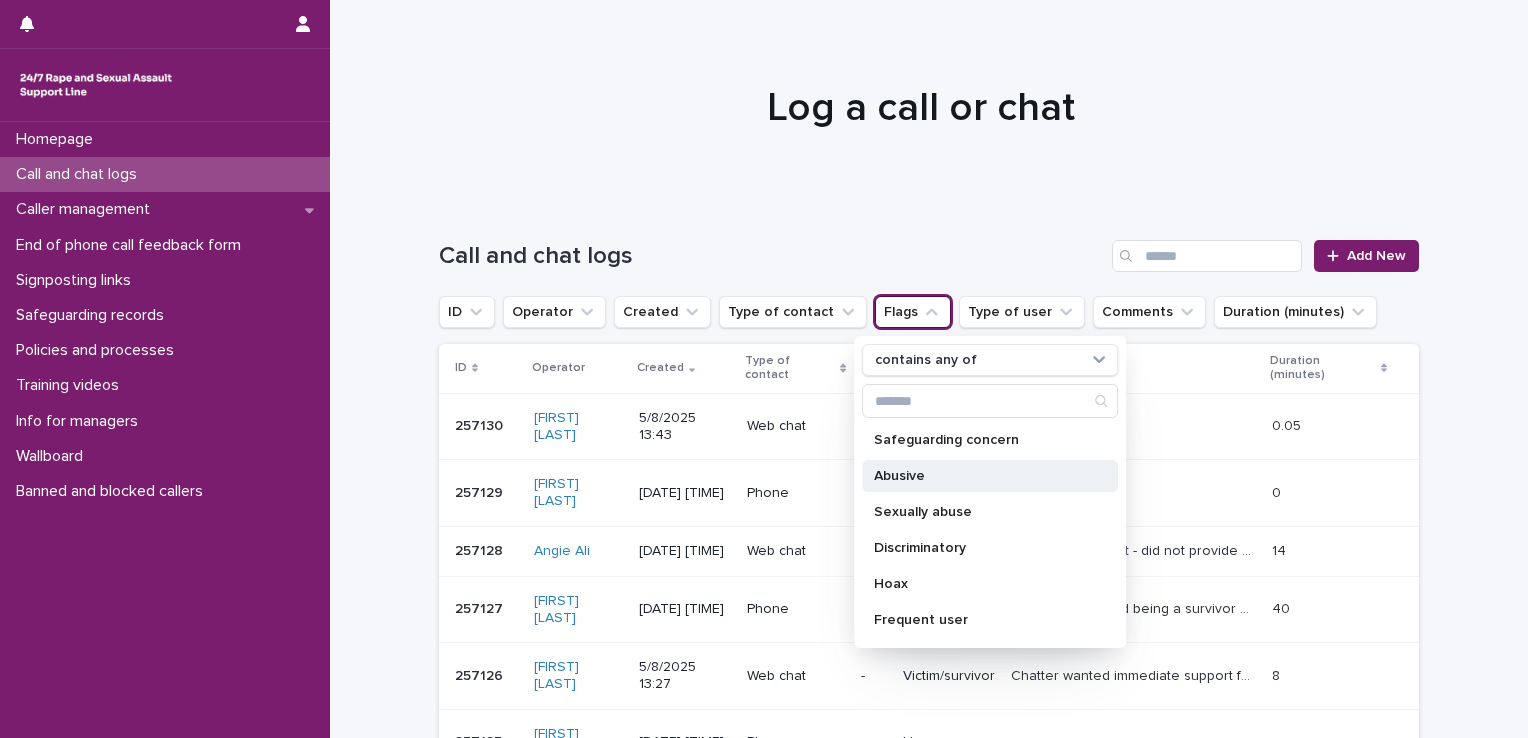 click on "Abusive" at bounding box center [980, 476] 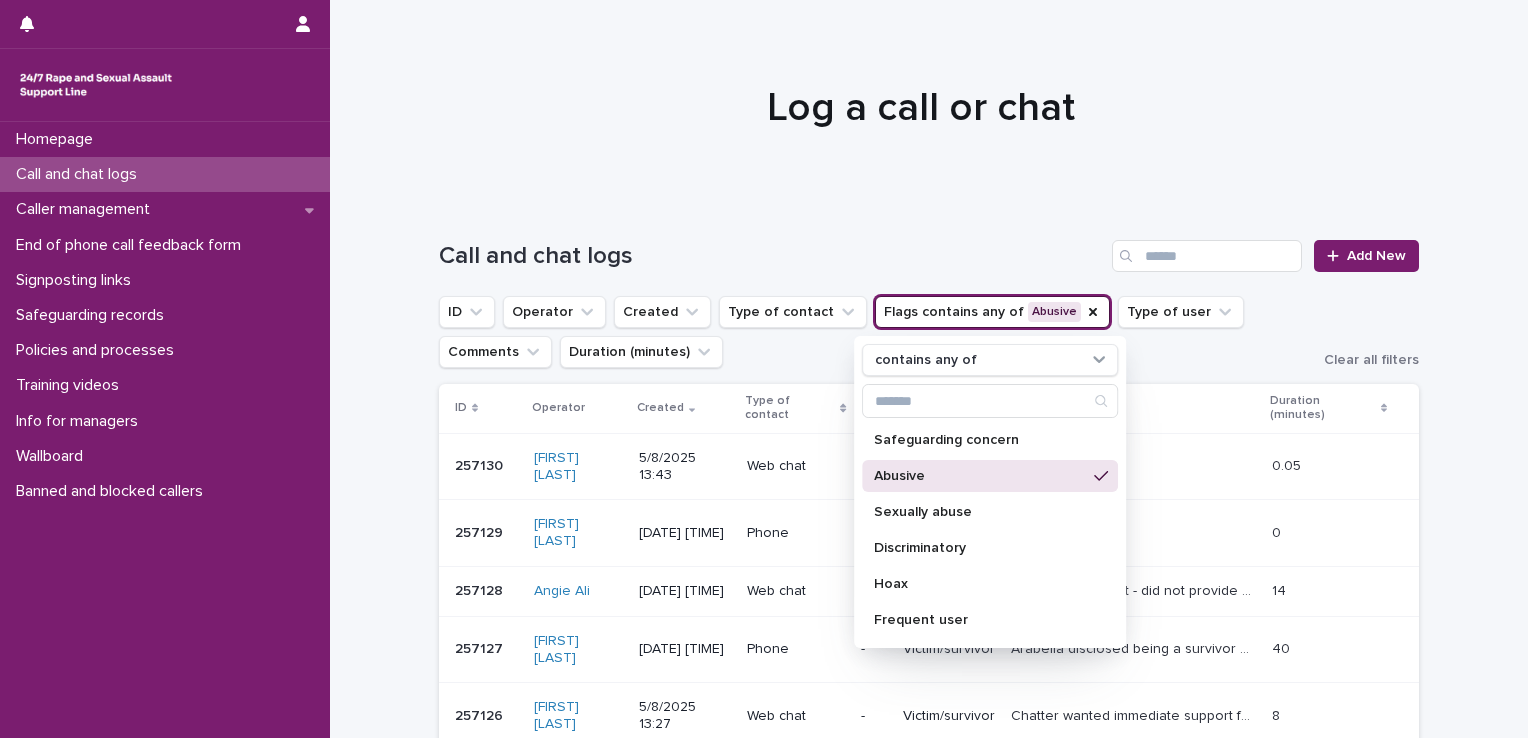 click at bounding box center (921, 99) 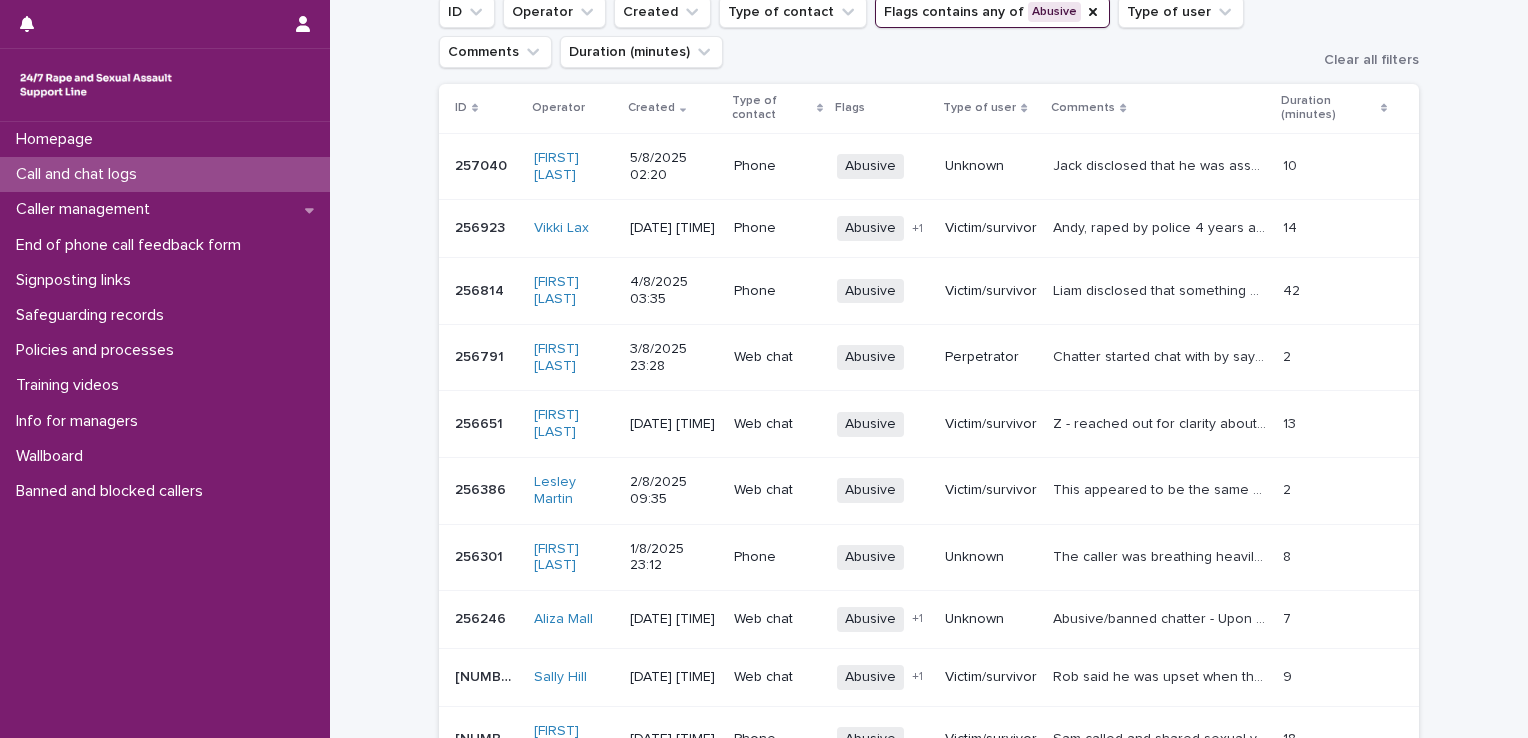 scroll, scrollTop: 332, scrollLeft: 0, axis: vertical 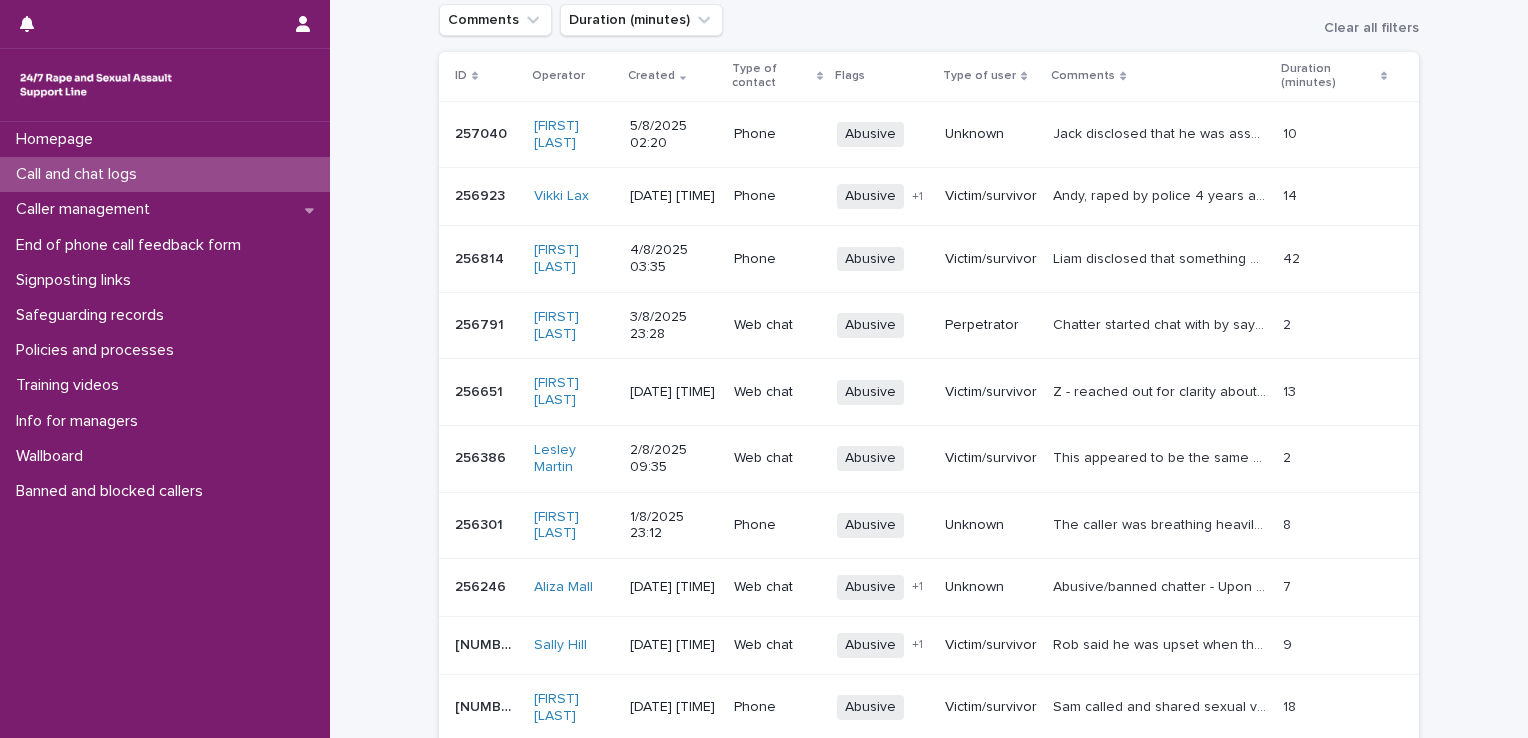 click on "Abusive/banned chatter - Upon recognition, used abuse policy and SLW ended the chat." at bounding box center (1162, 585) 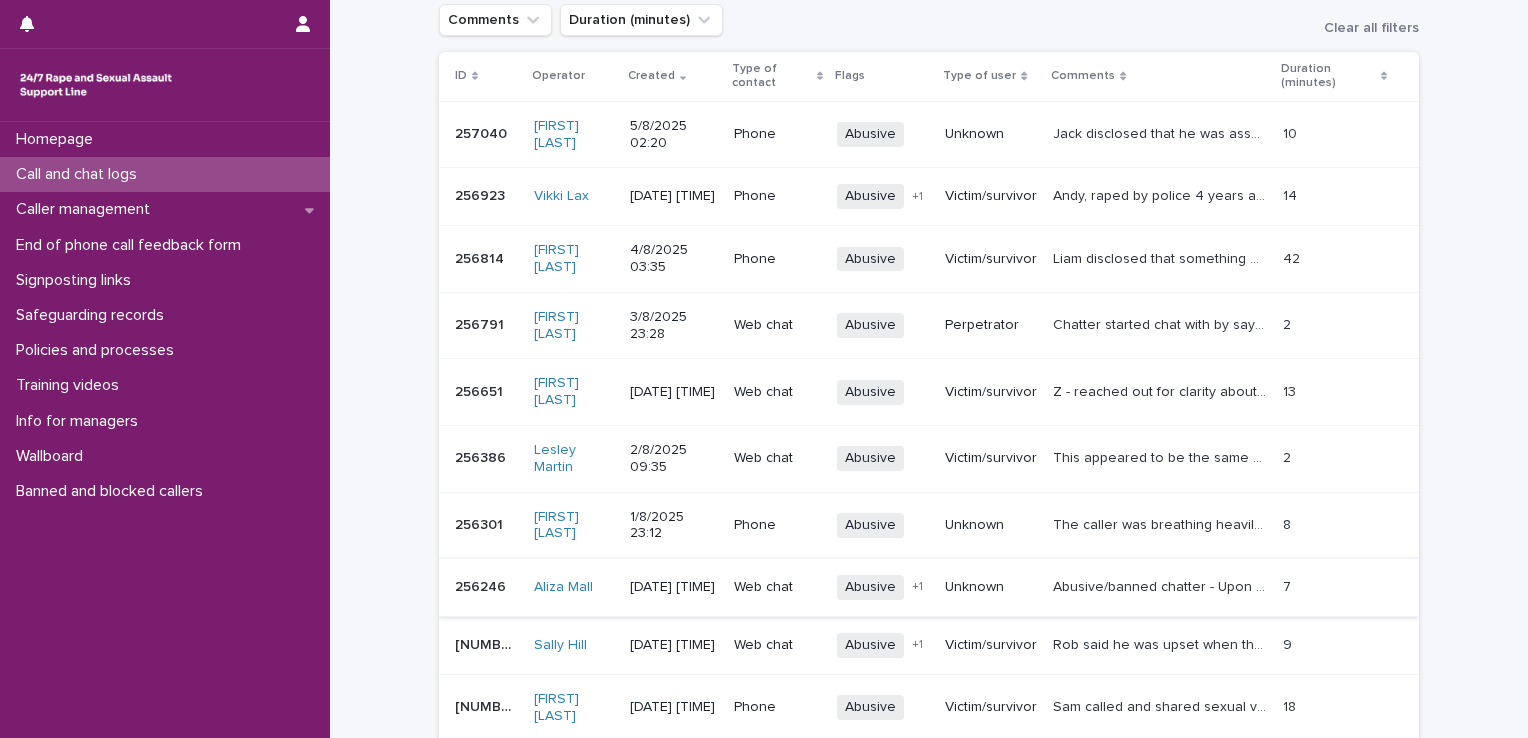 scroll, scrollTop: 0, scrollLeft: 0, axis: both 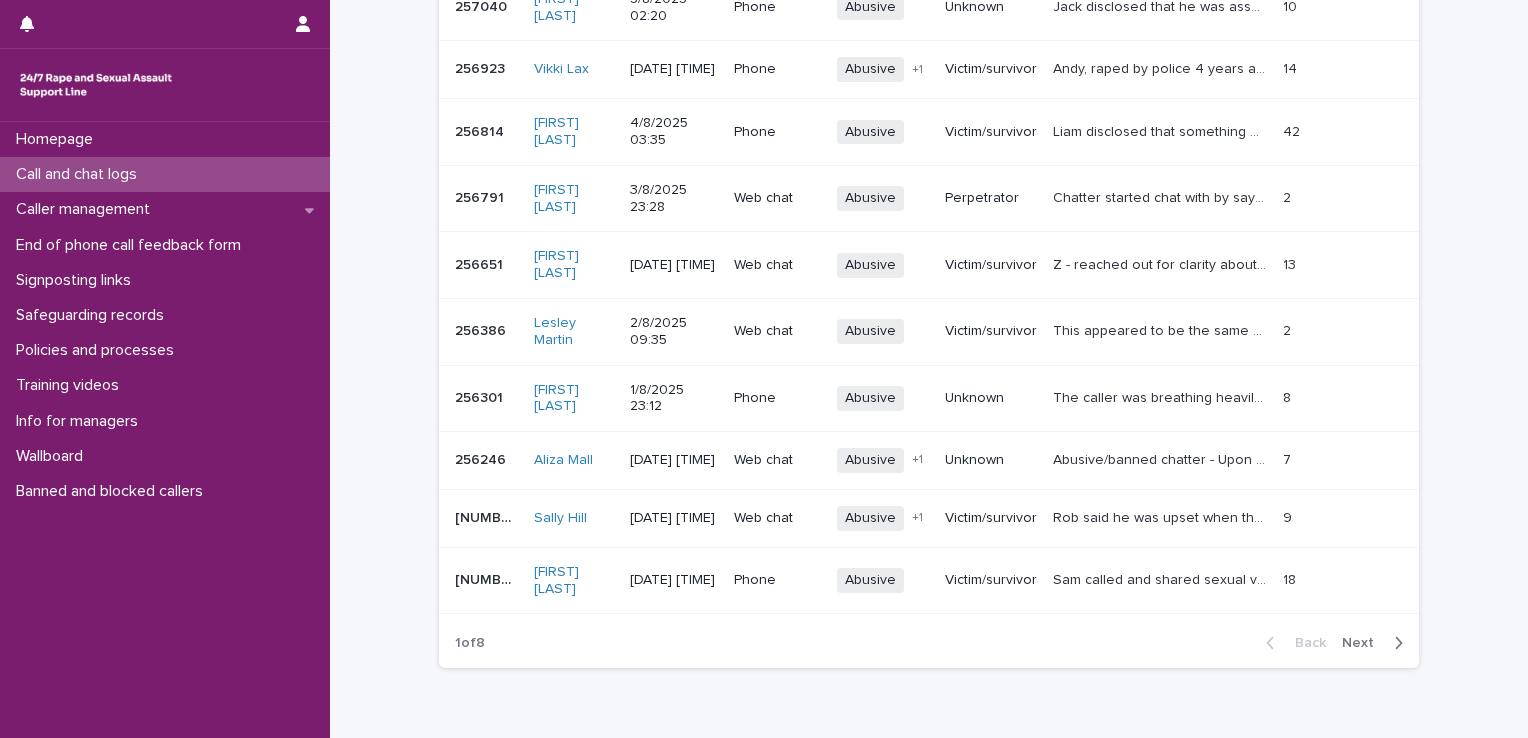 click on "Next" at bounding box center [1364, 643] 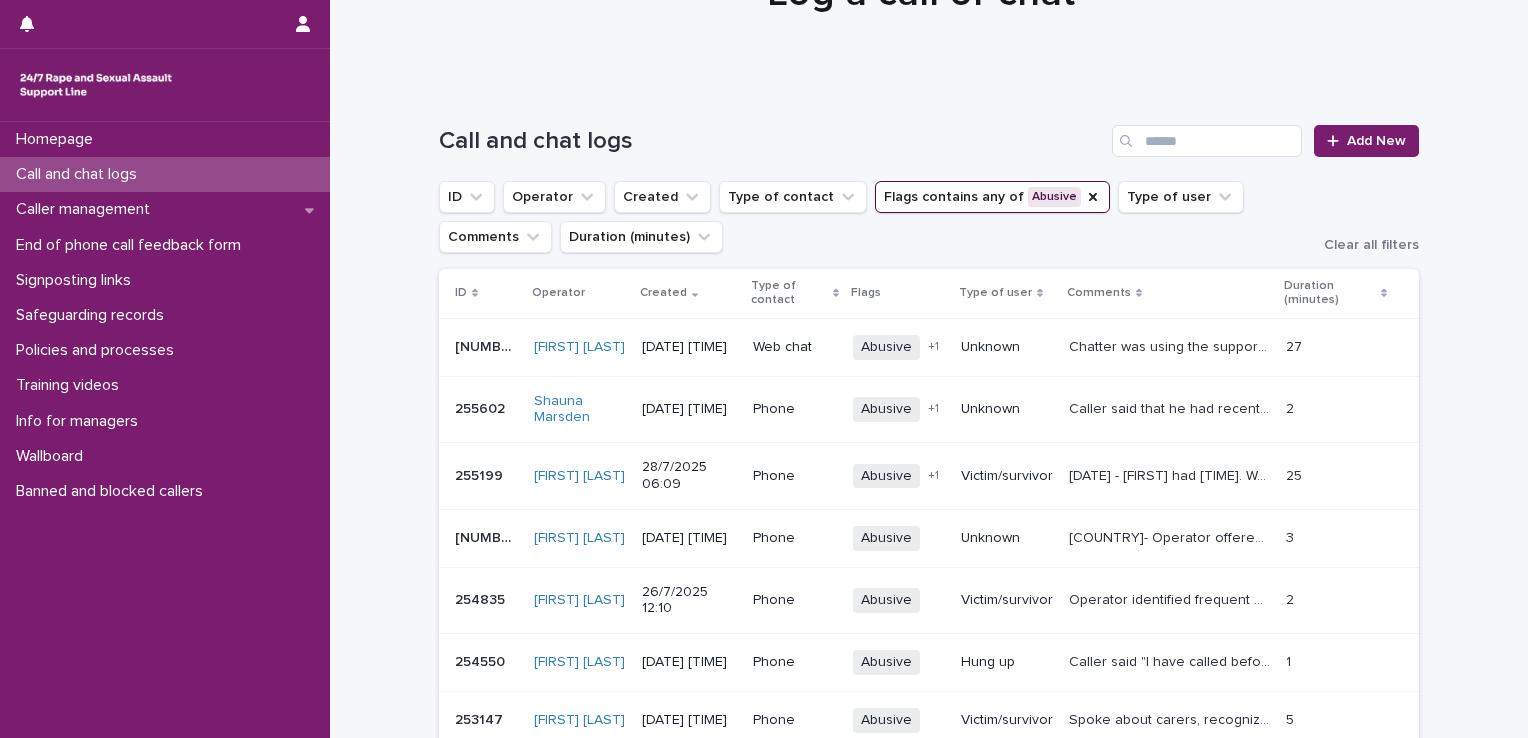 scroll, scrollTop: 110, scrollLeft: 0, axis: vertical 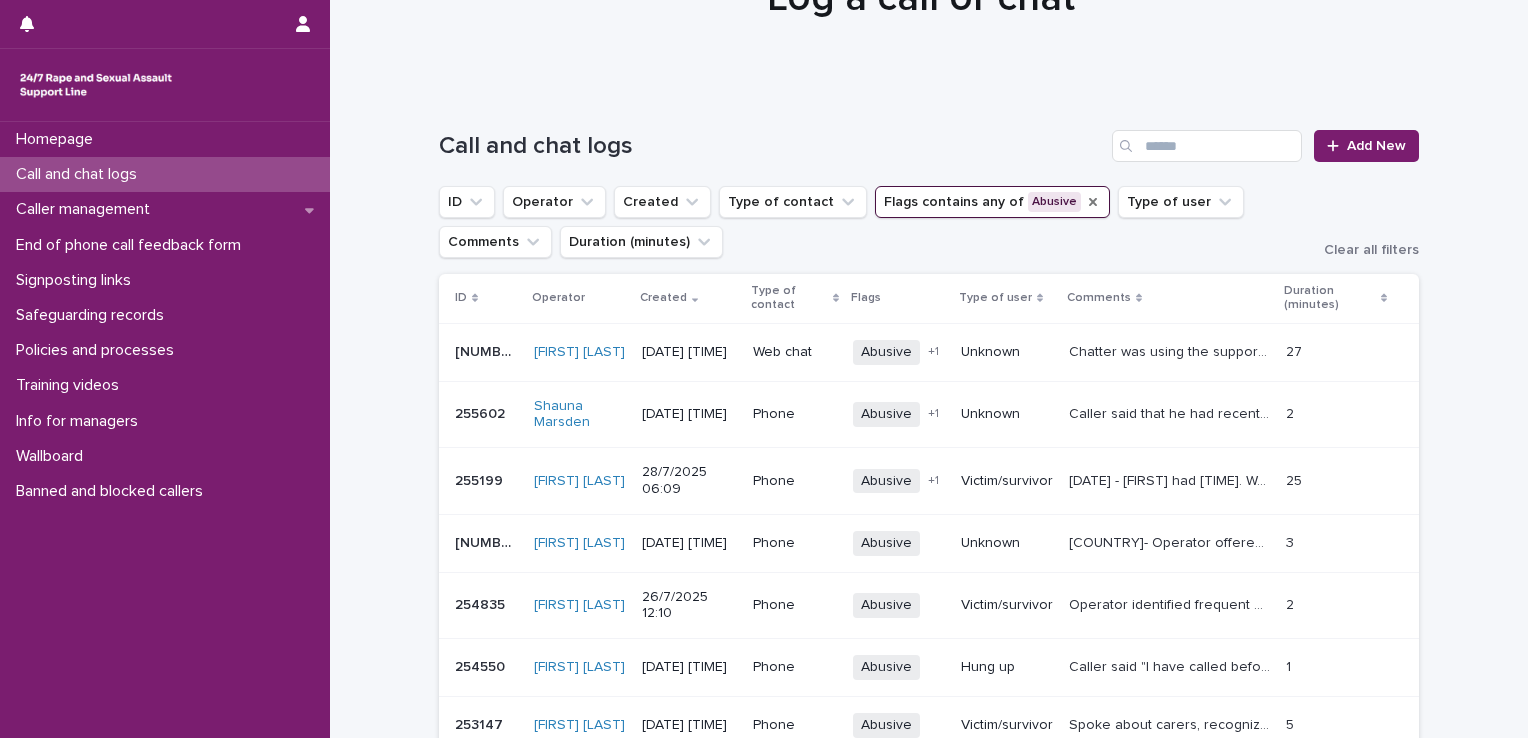 click 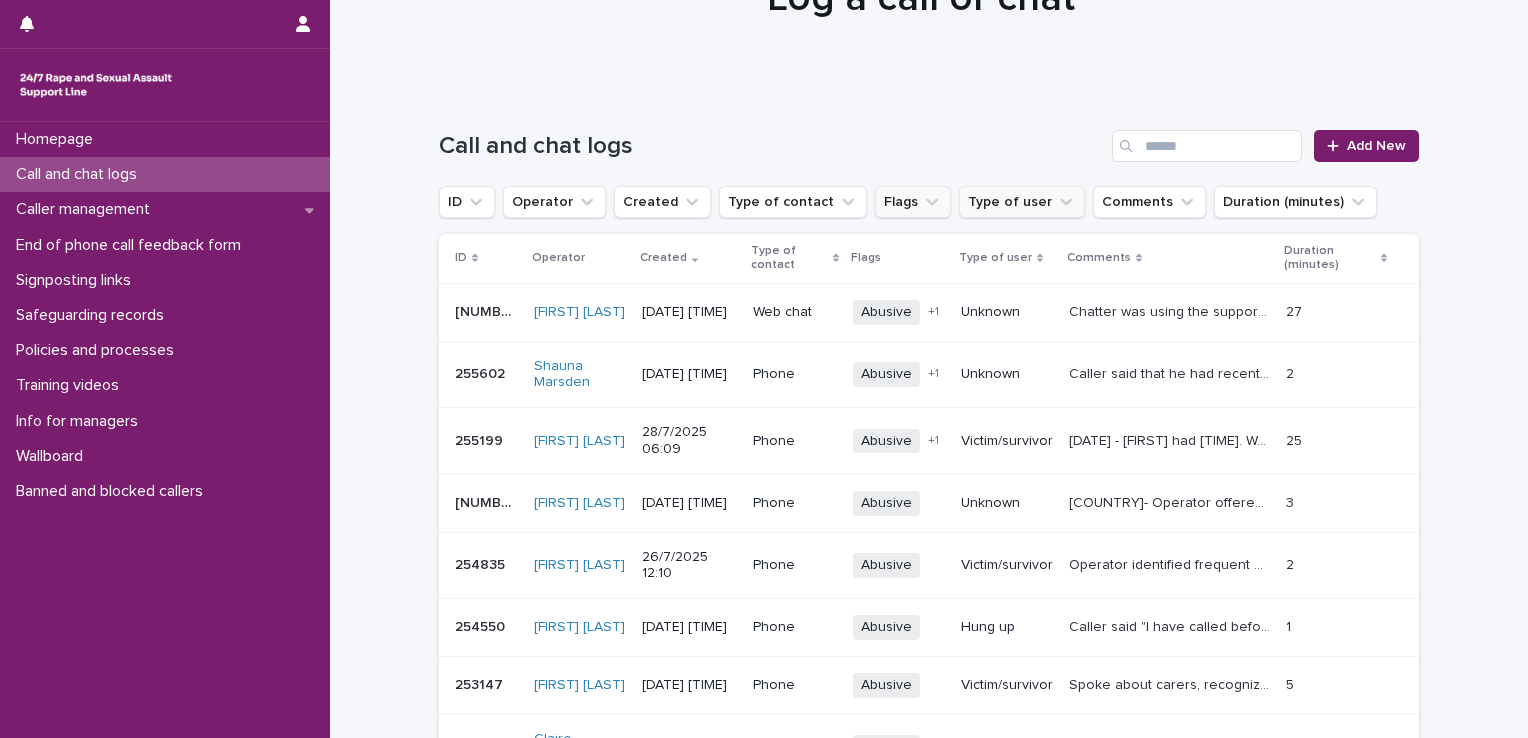 click on "Type of user" at bounding box center [1022, 202] 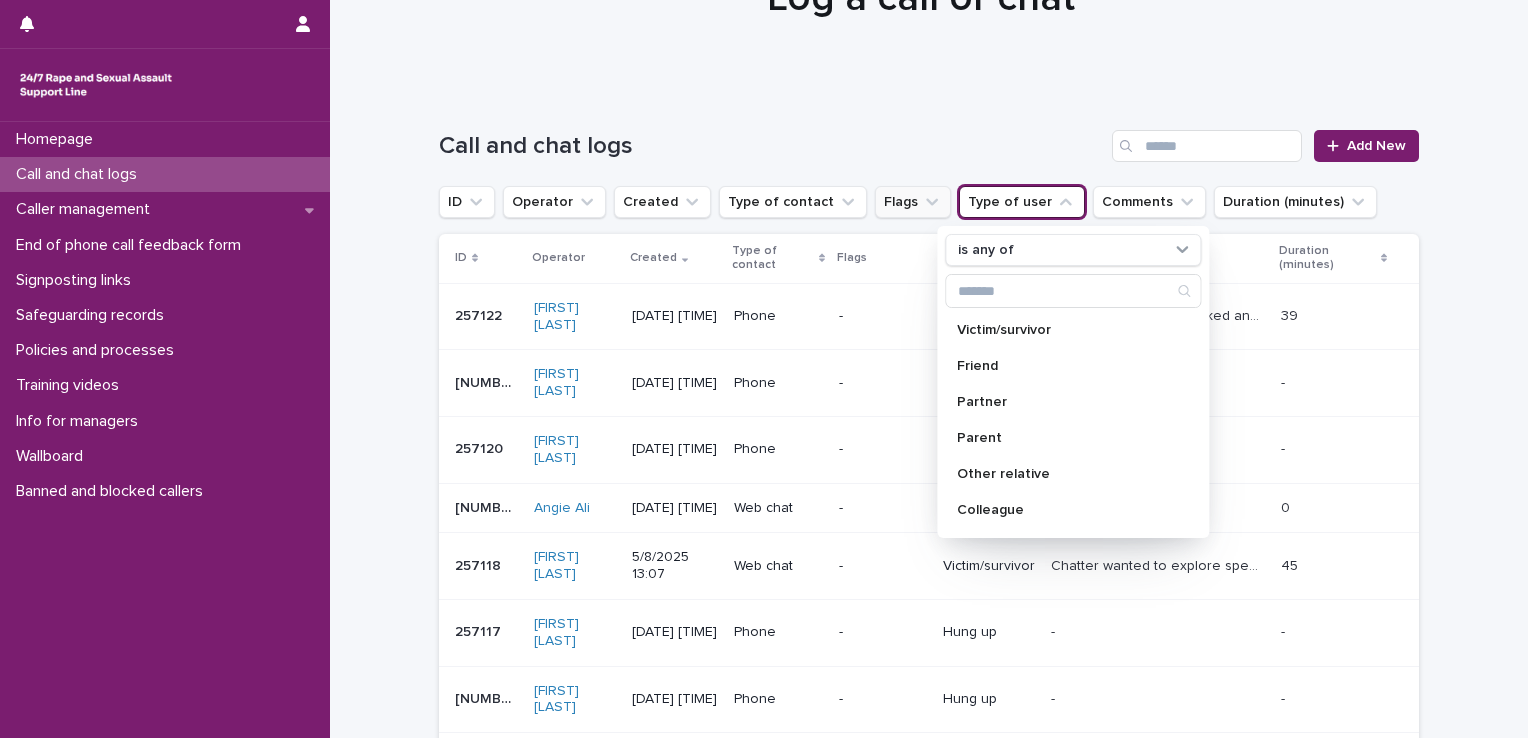 click on "Flags" at bounding box center [913, 202] 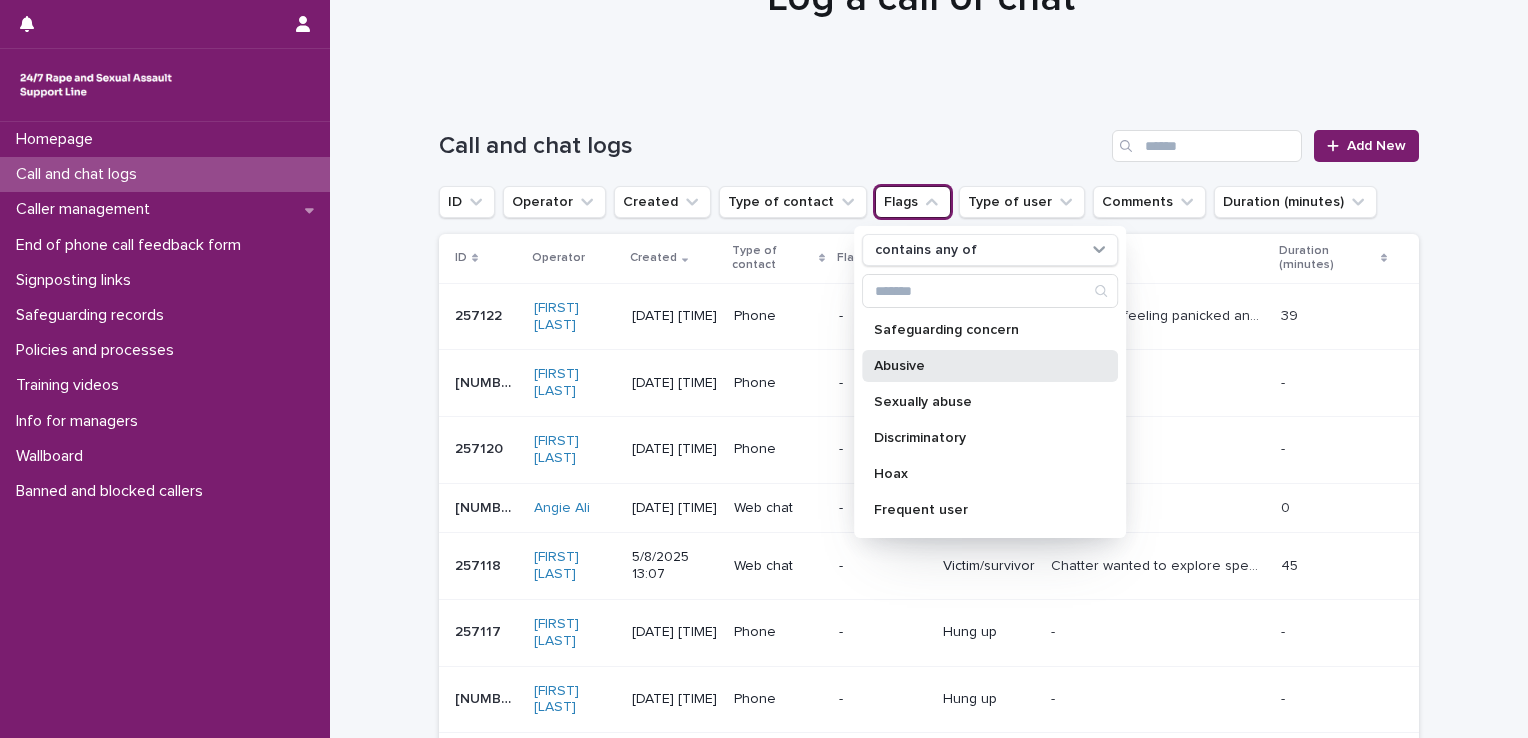 click on "Abusive" at bounding box center [980, 366] 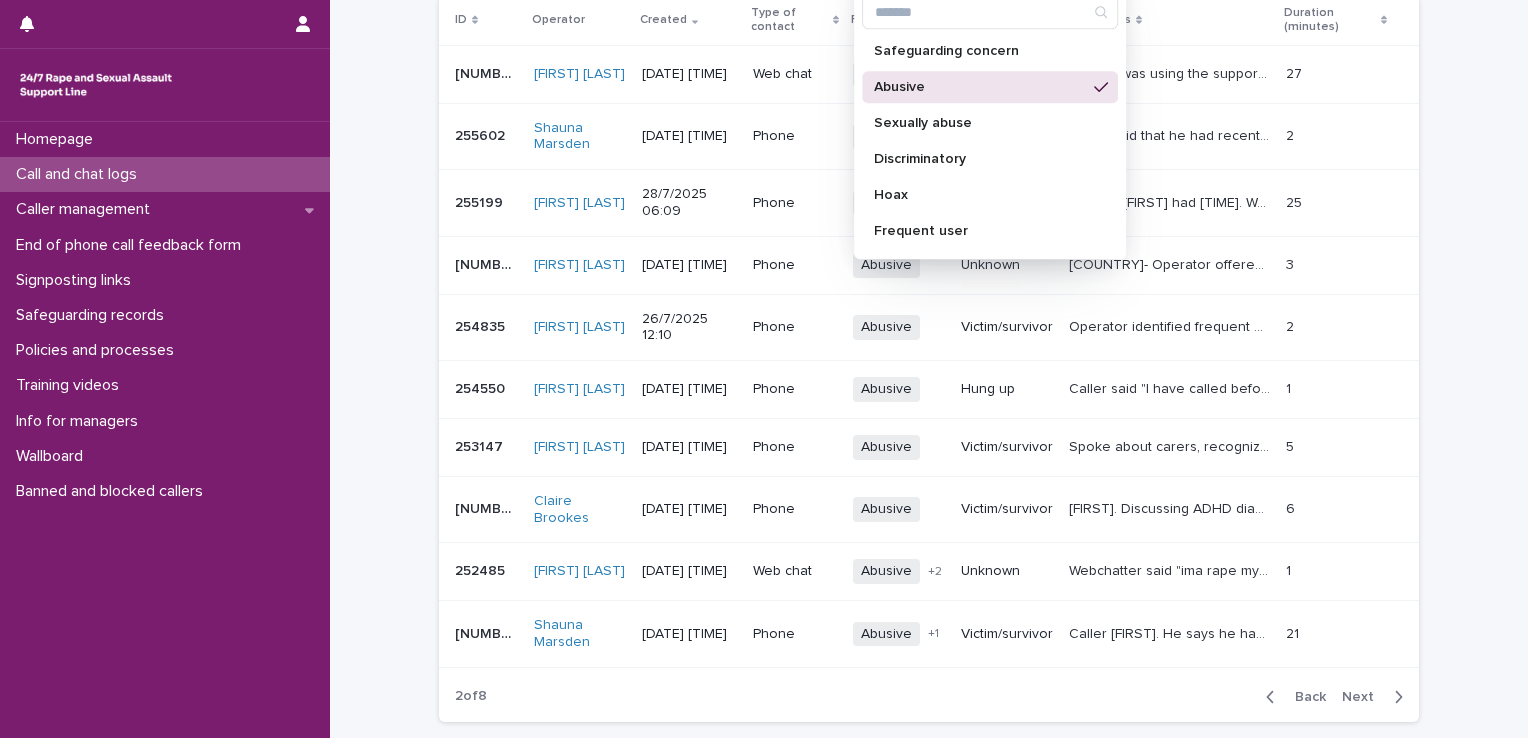 scroll, scrollTop: 387, scrollLeft: 0, axis: vertical 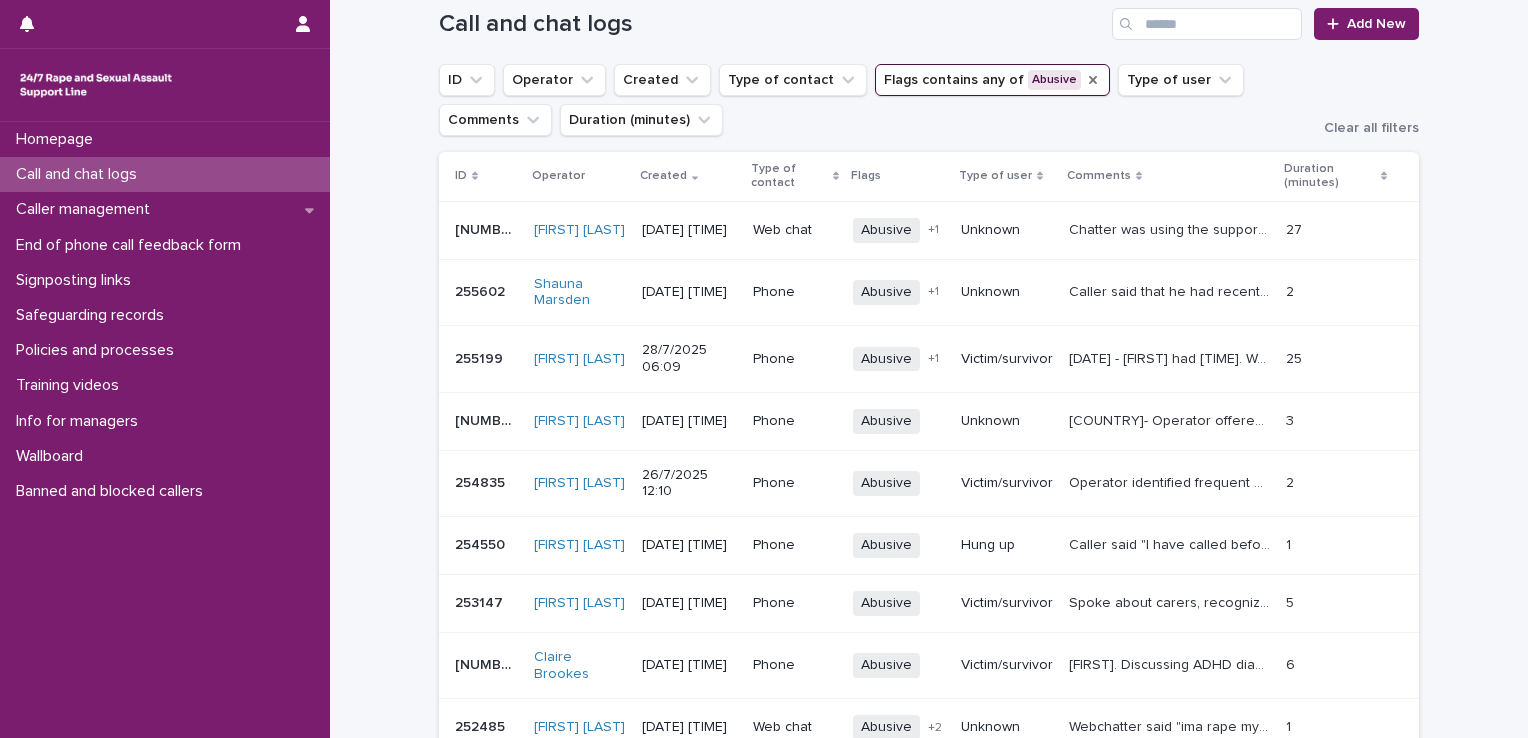 click 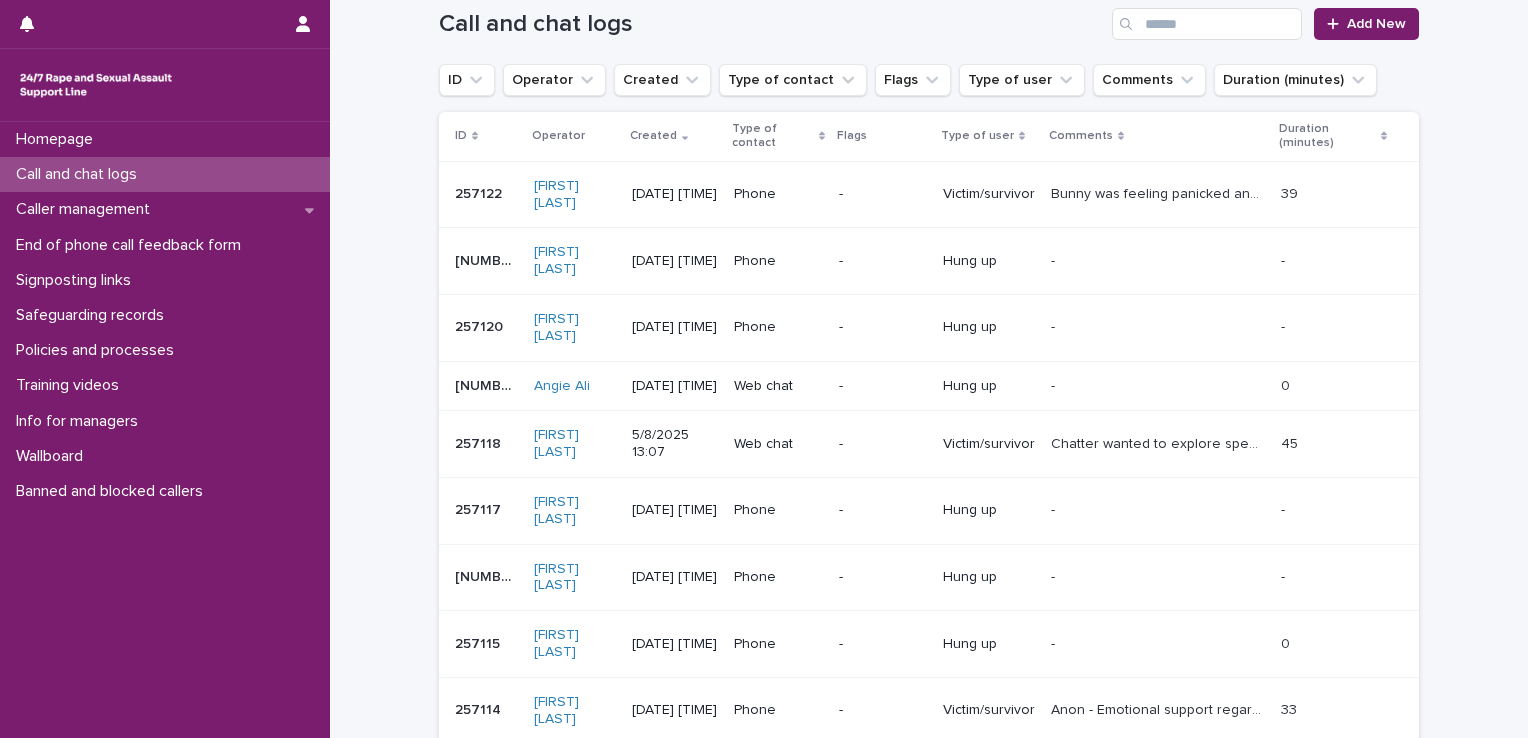 scroll, scrollTop: 216, scrollLeft: 0, axis: vertical 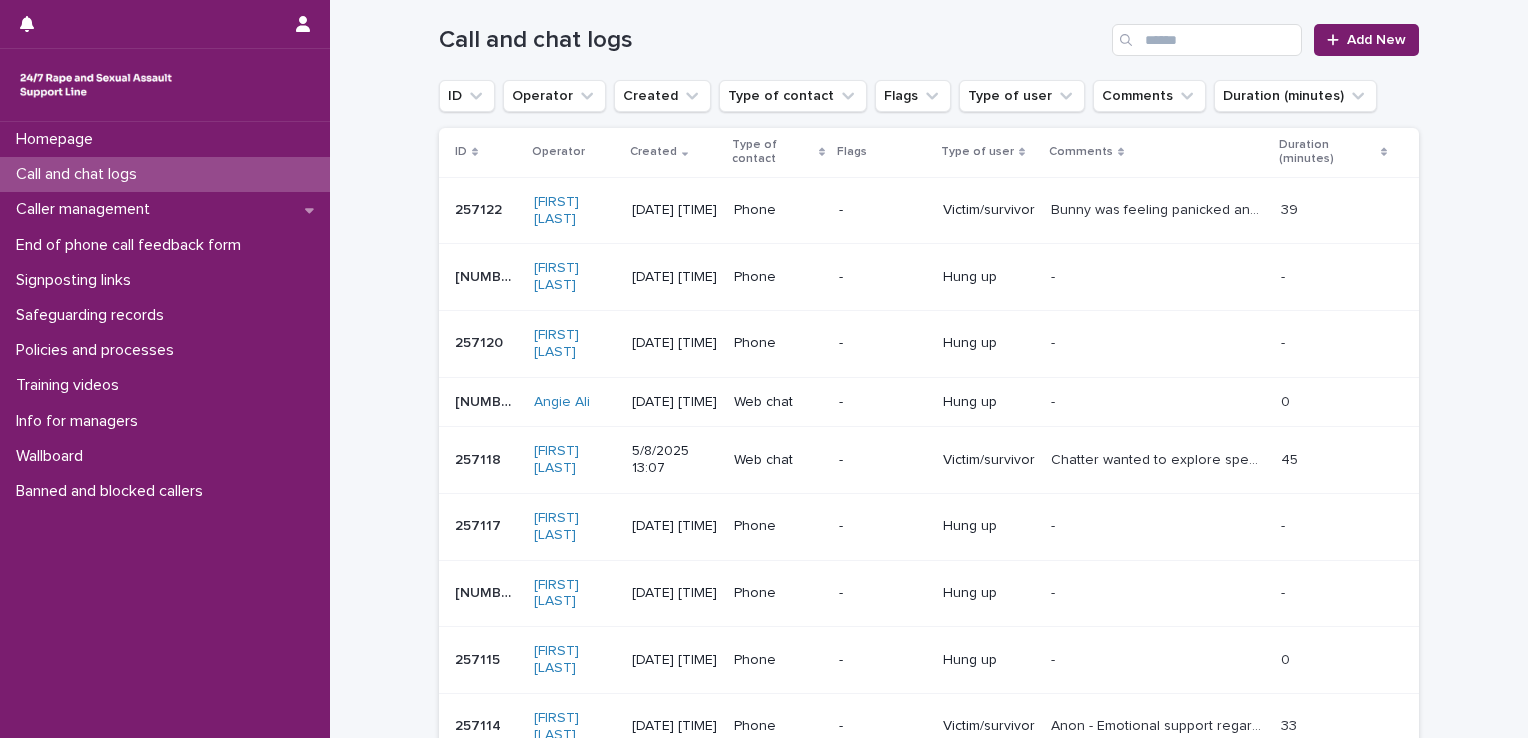 click 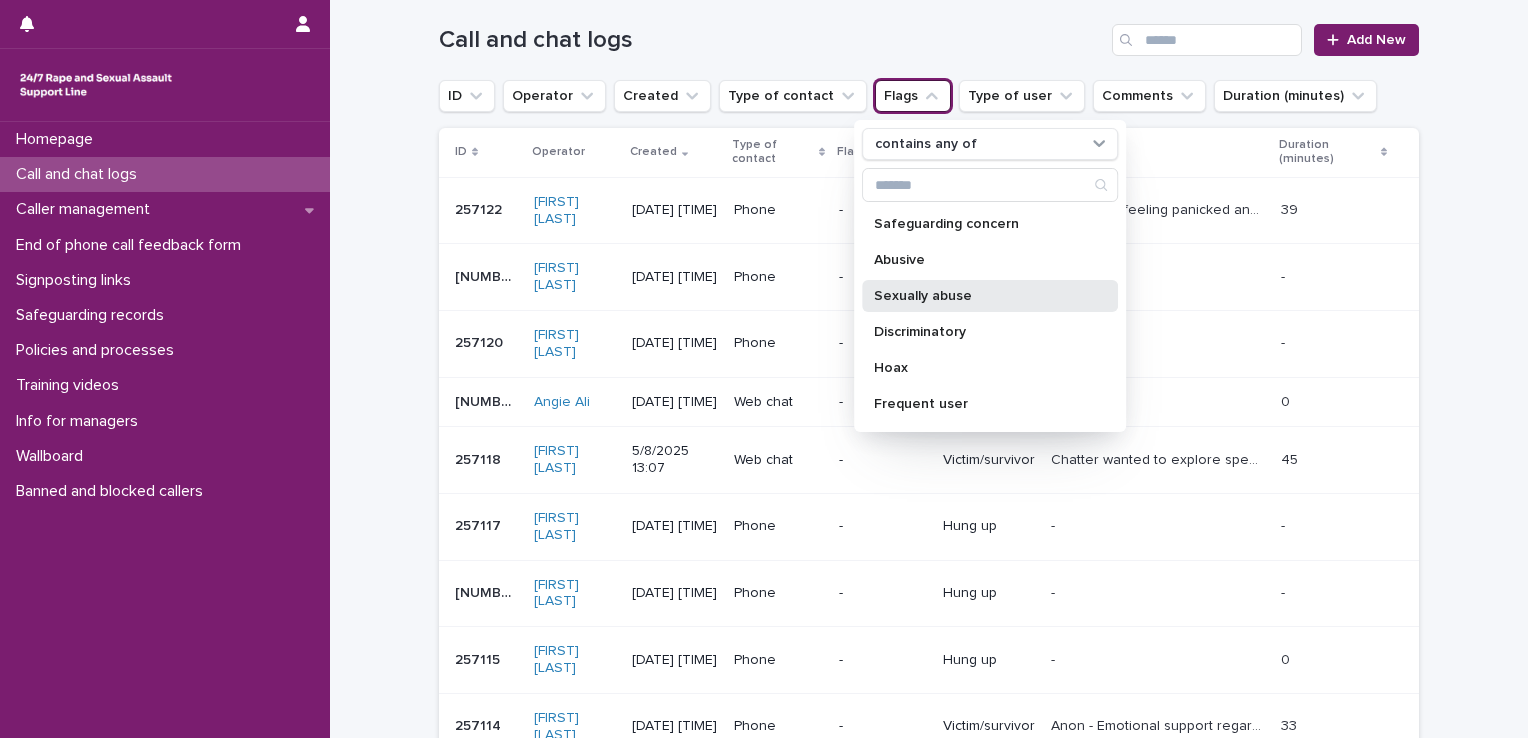 click on "Sexually abuse" at bounding box center [980, 296] 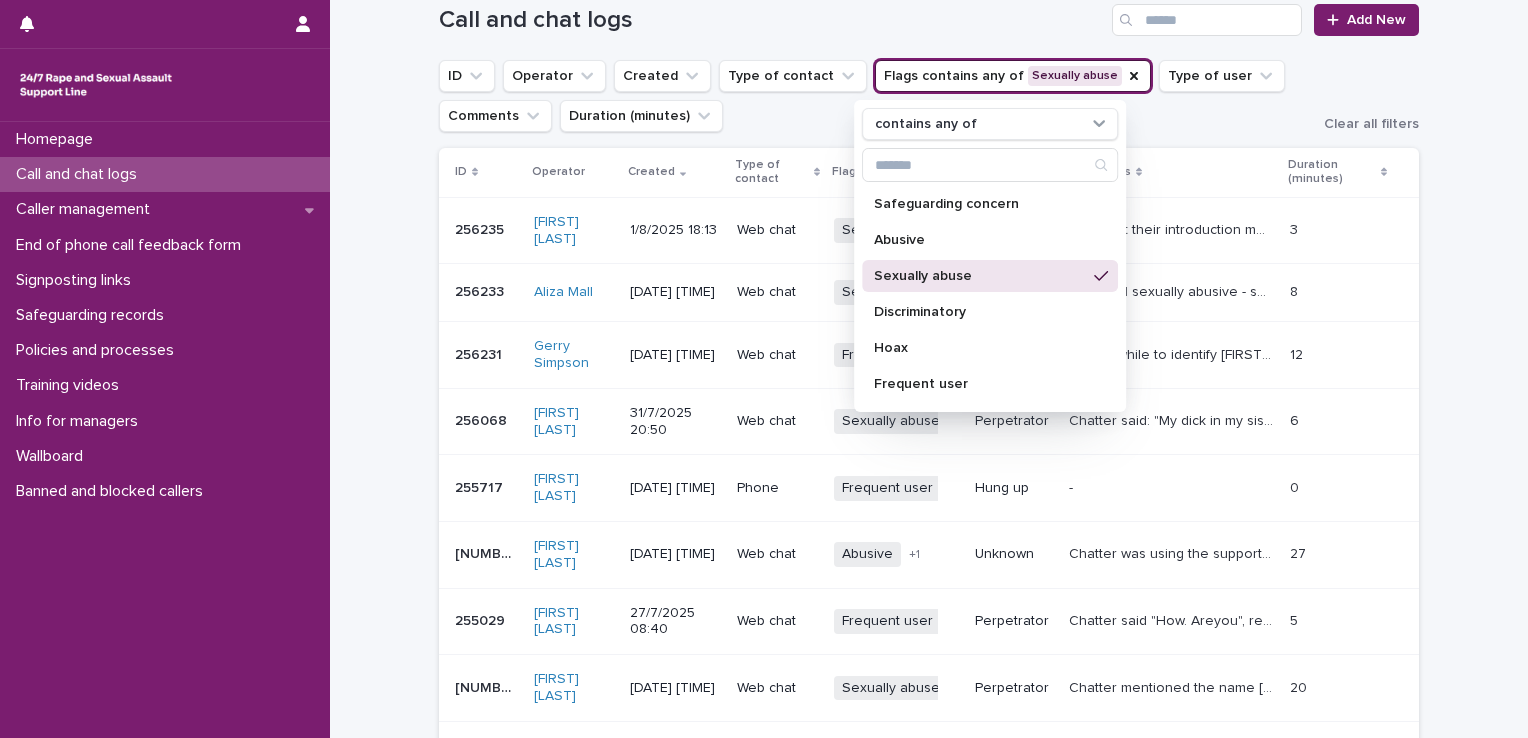 click on "Call and chat logs" at bounding box center [771, 20] 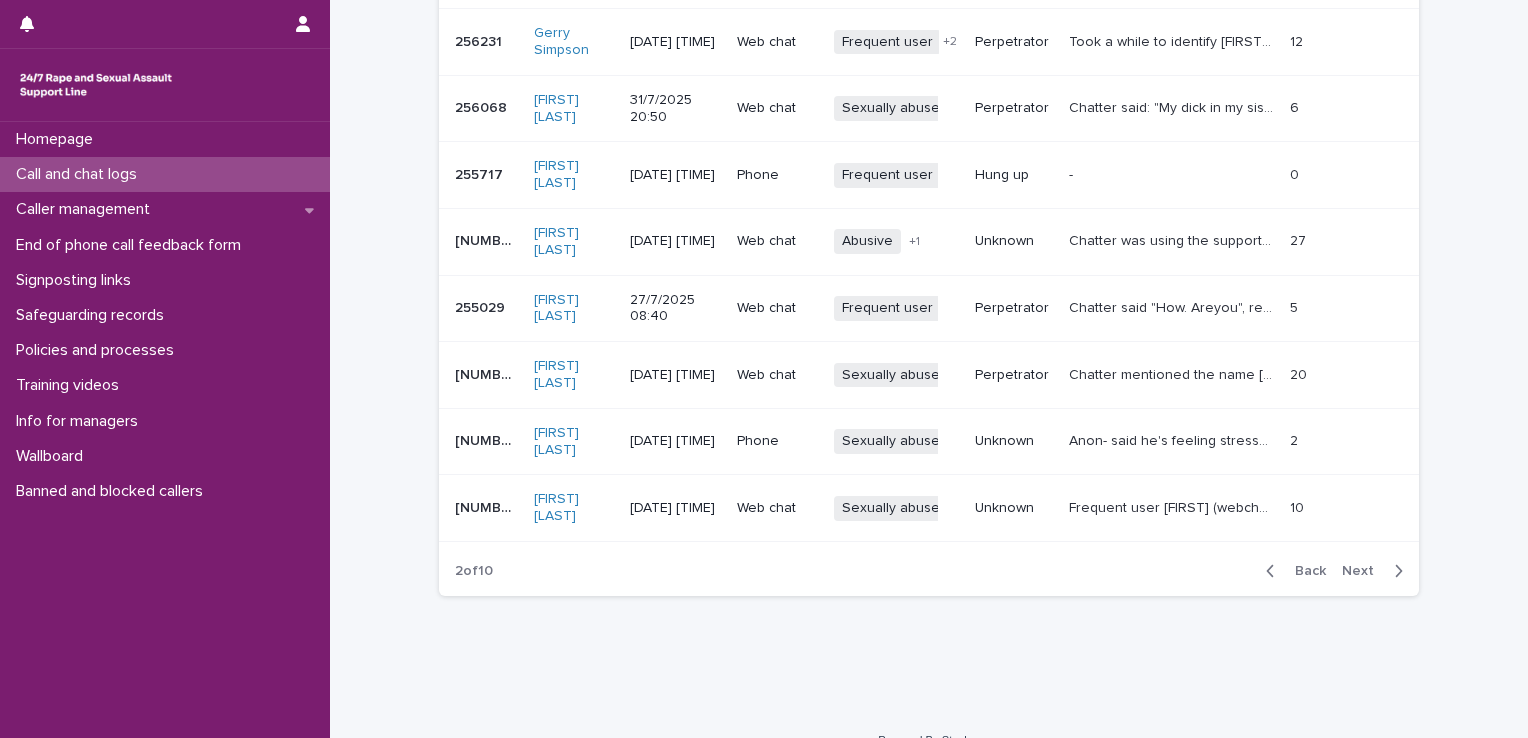 scroll, scrollTop: 559, scrollLeft: 0, axis: vertical 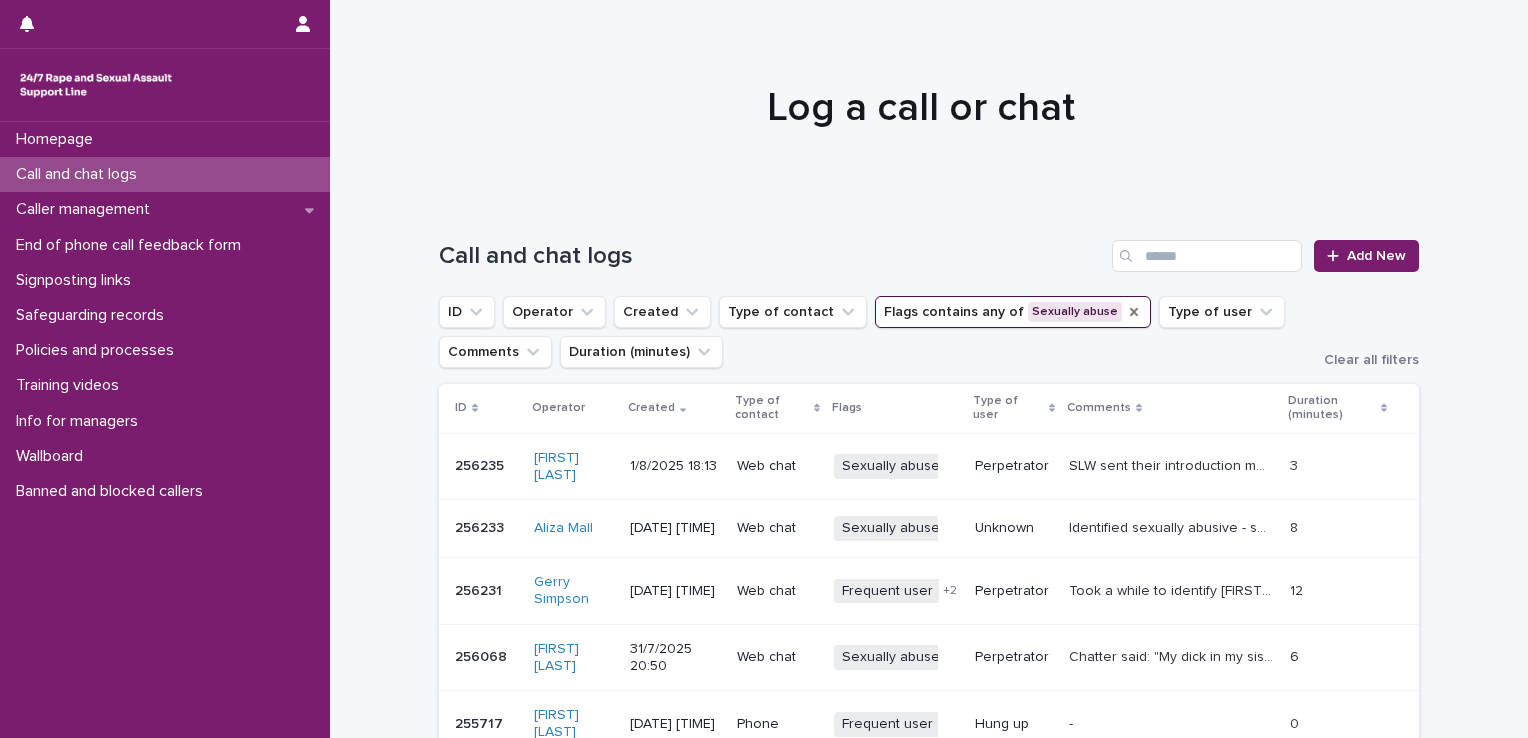 click 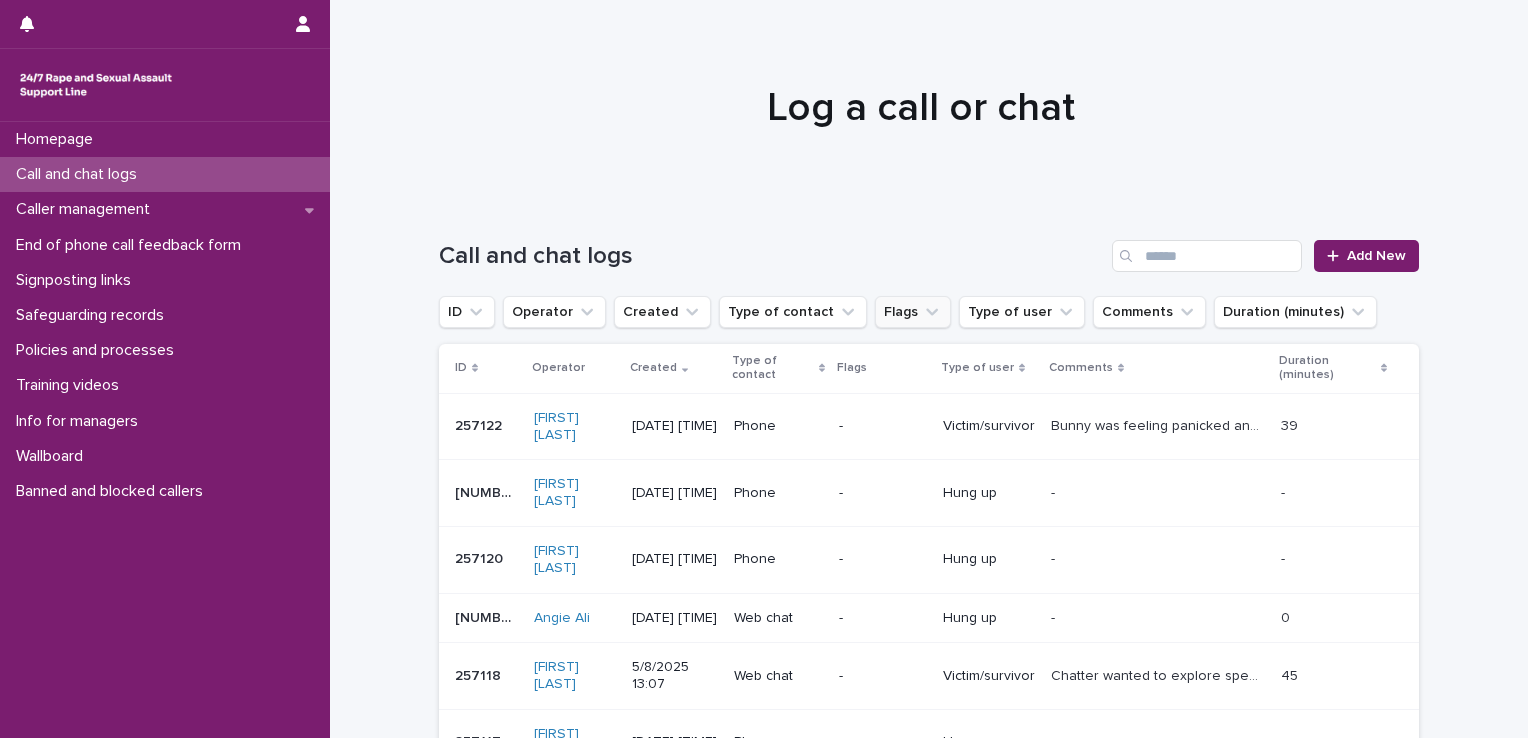 click on "Flags" at bounding box center (913, 312) 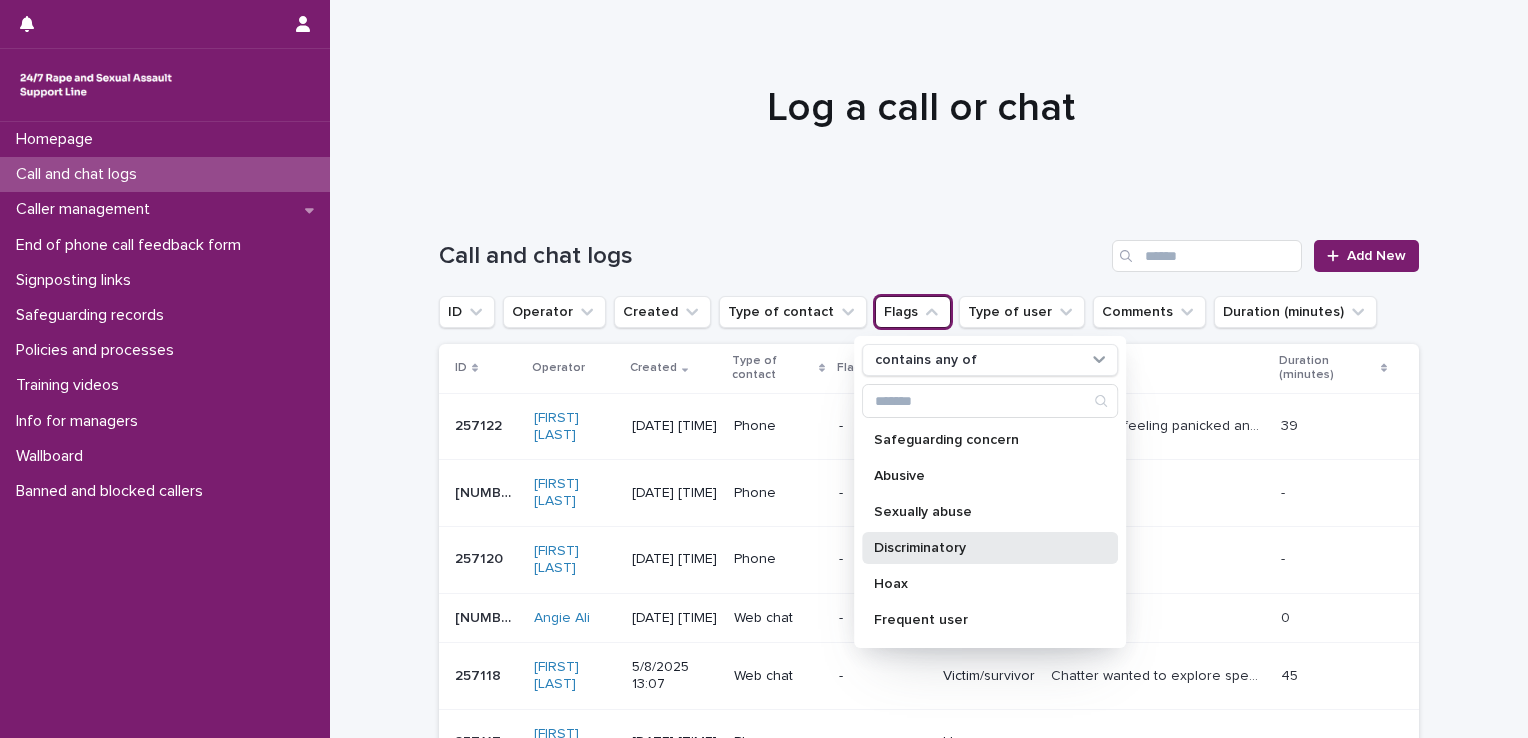 click on "Discriminatory" at bounding box center [980, 548] 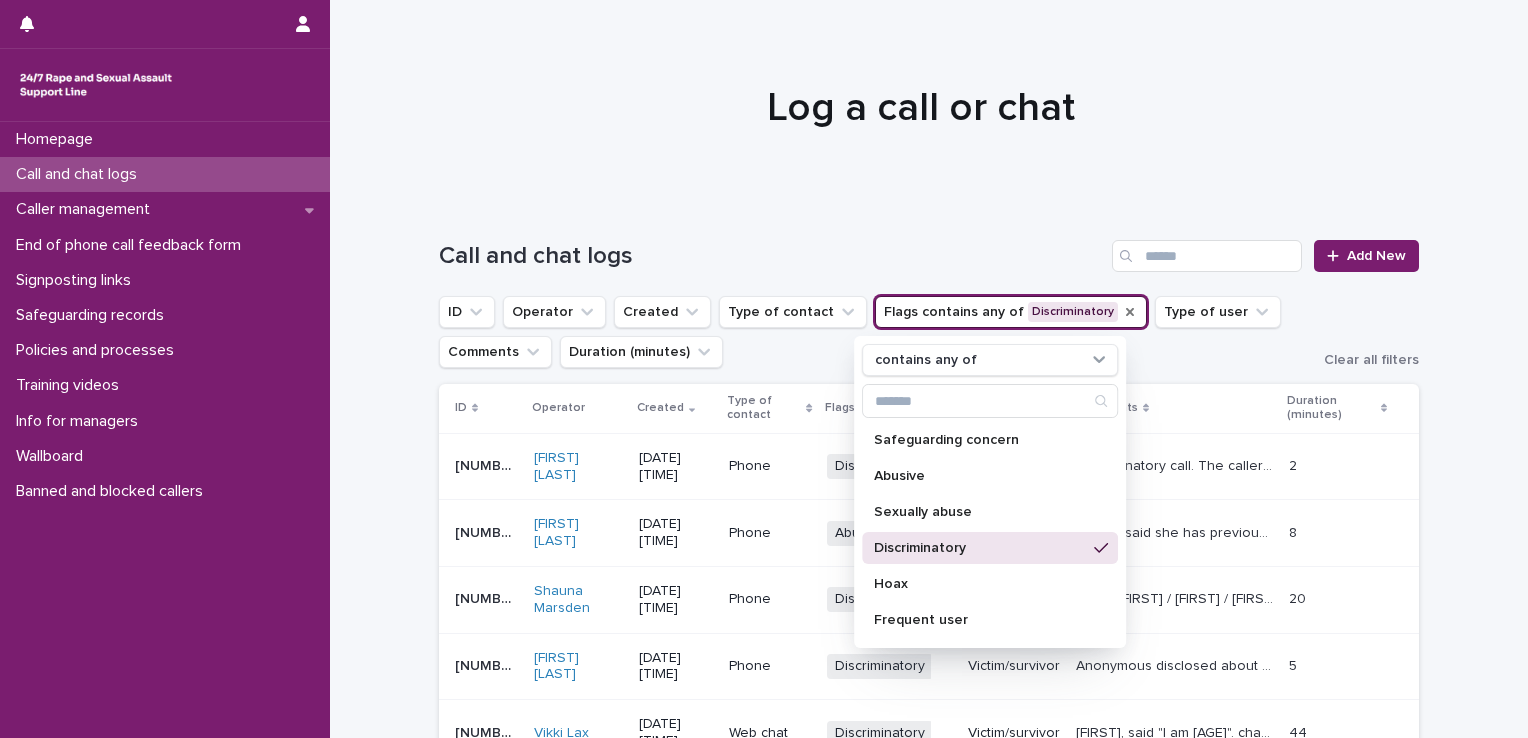click at bounding box center (921, 99) 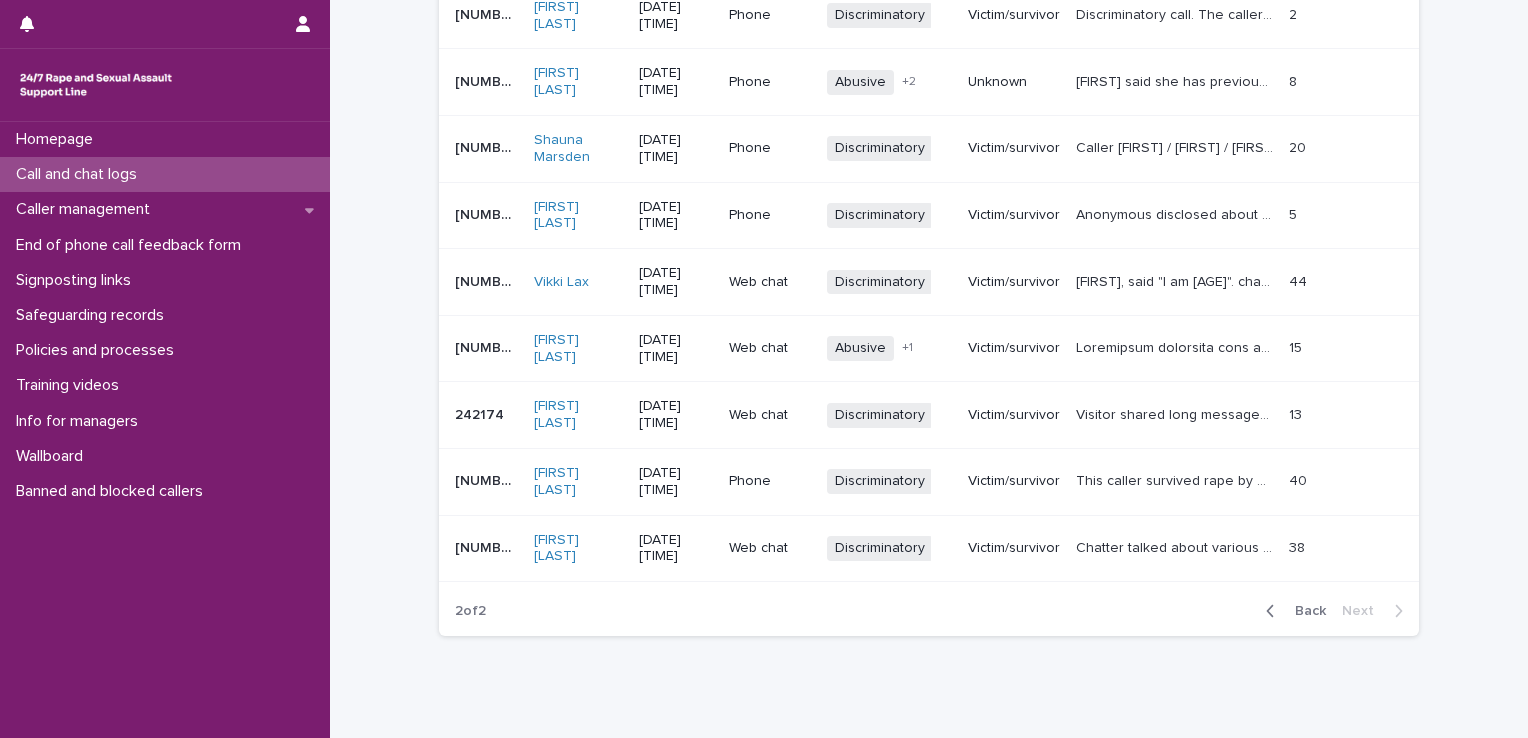 scroll, scrollTop: 519, scrollLeft: 0, axis: vertical 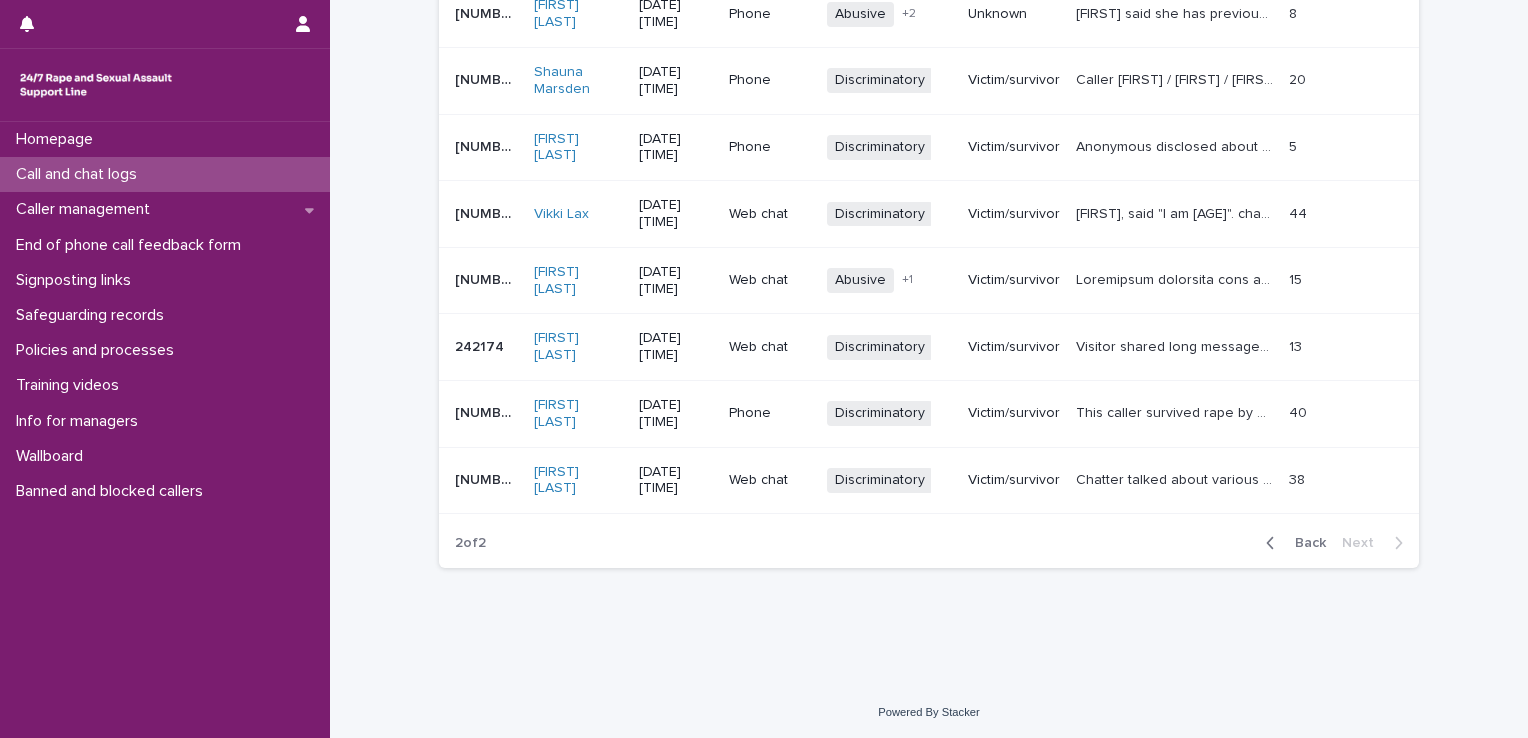 click on "Back" at bounding box center (1304, 543) 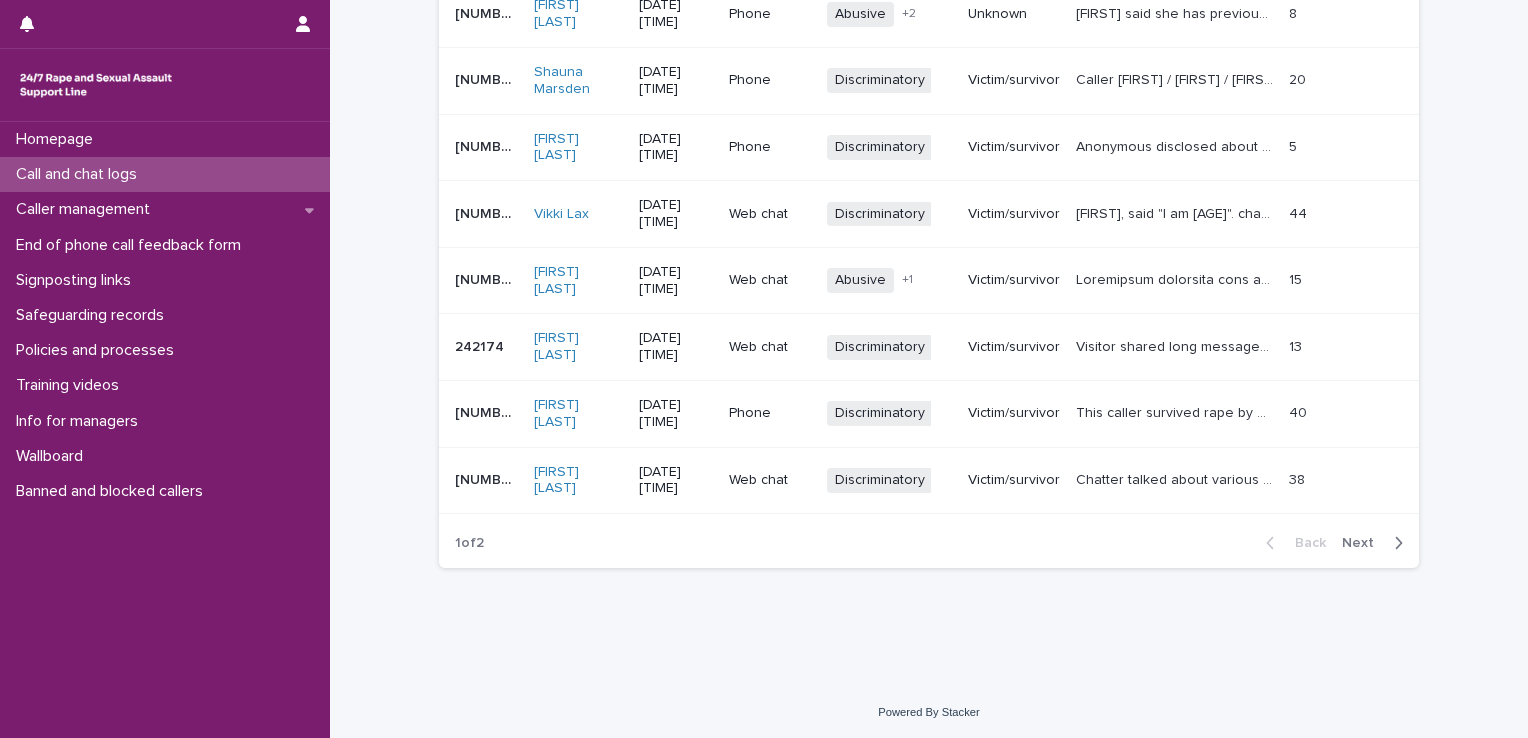 scroll, scrollTop: 552, scrollLeft: 0, axis: vertical 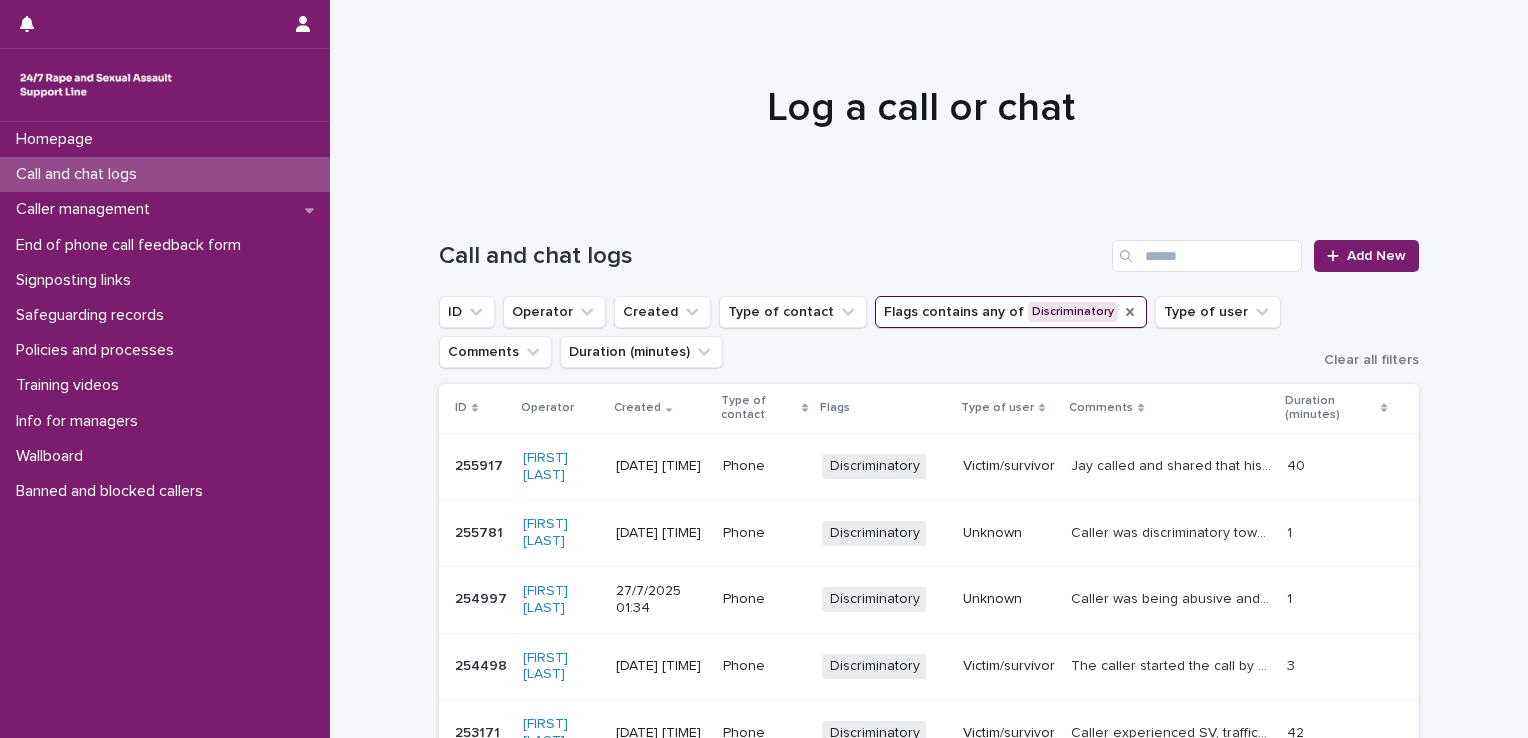 click 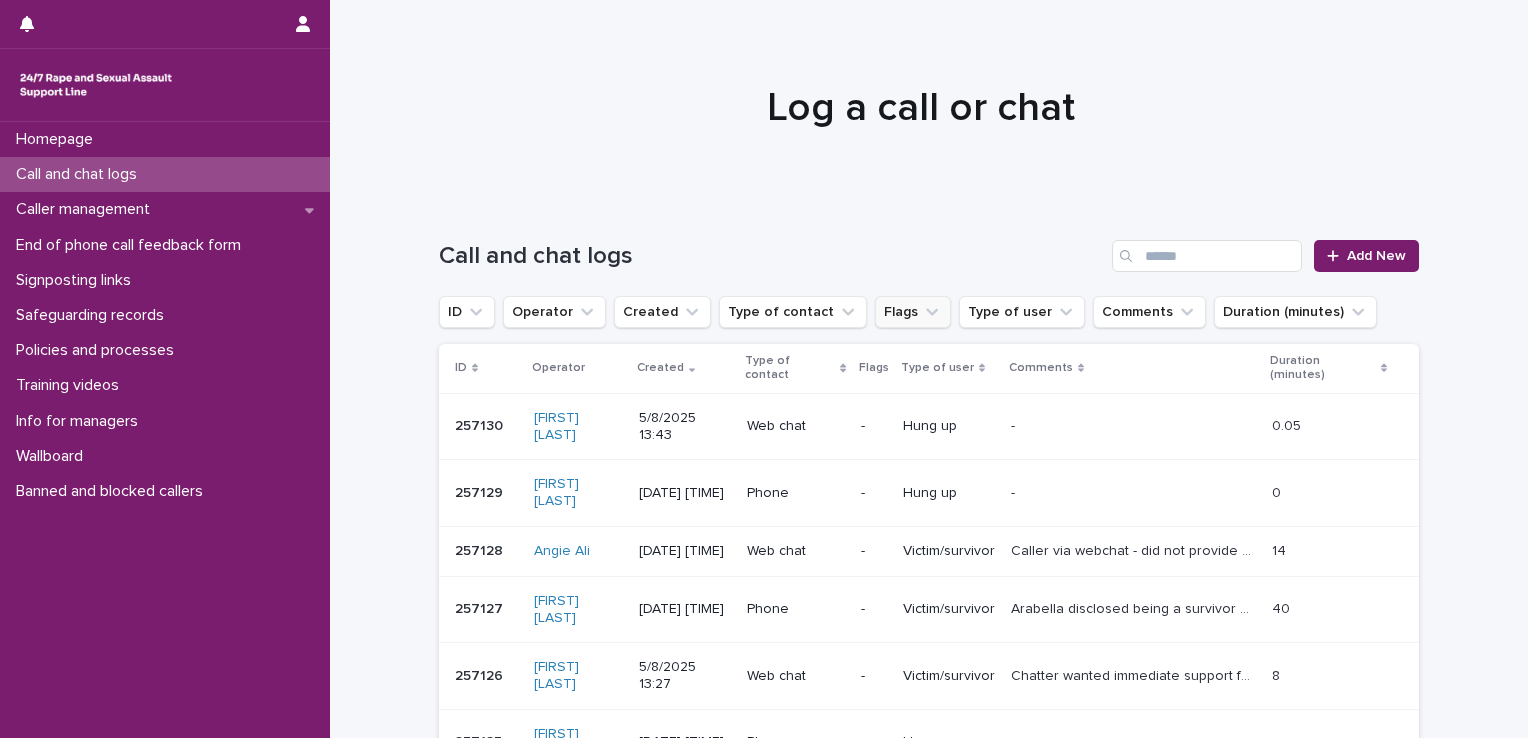 click on "Flags" at bounding box center (913, 312) 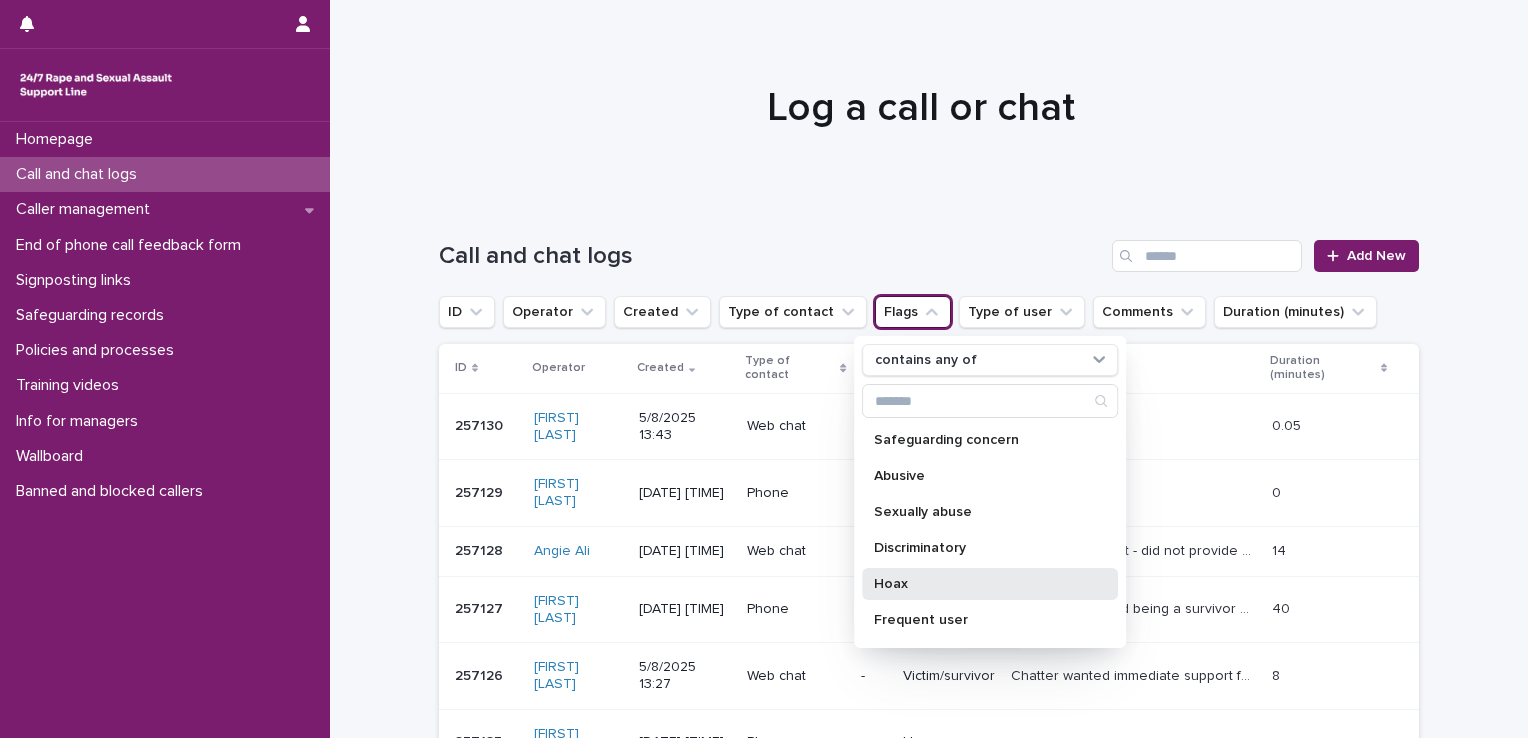 click on "Hoax" at bounding box center (980, 584) 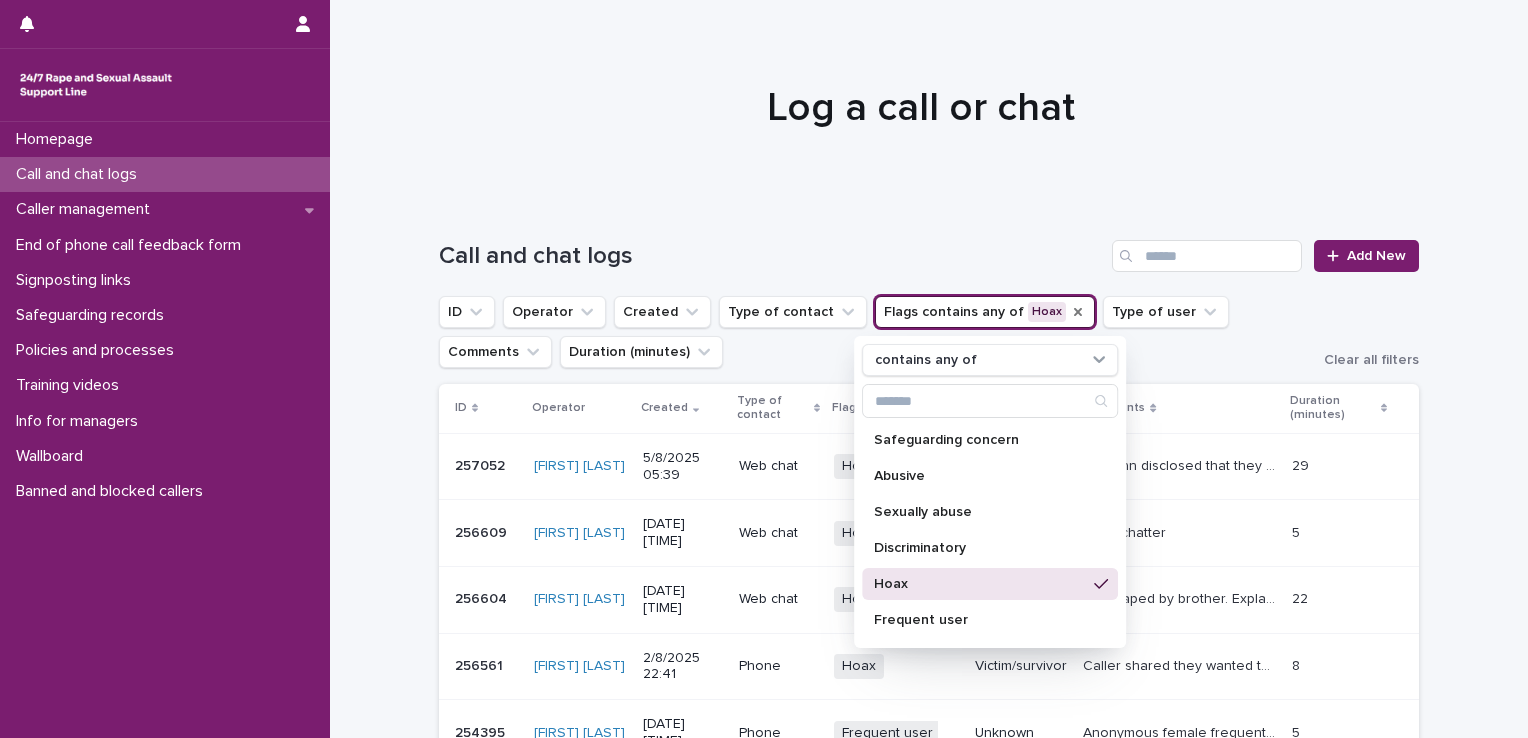 click at bounding box center [921, 99] 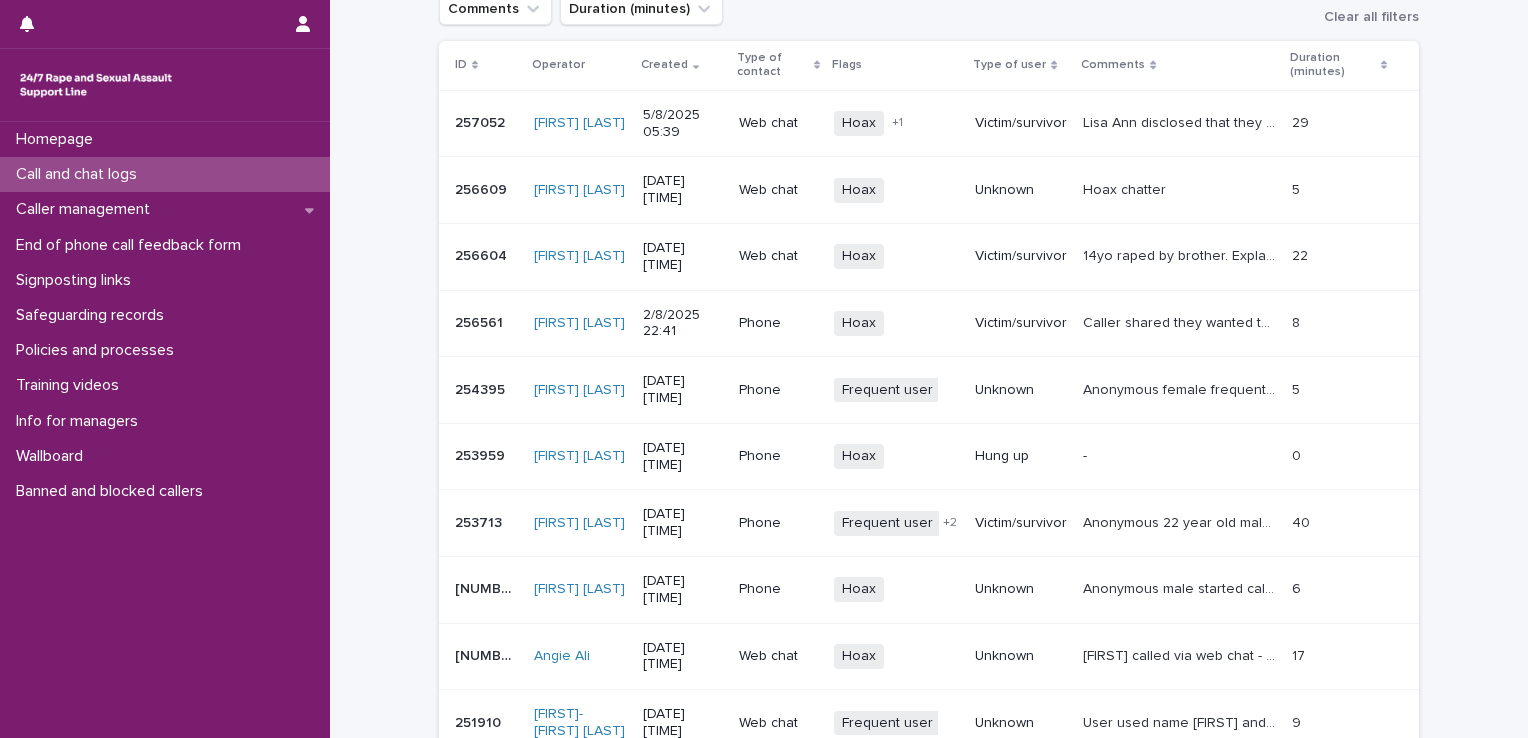 scroll, scrollTop: 344, scrollLeft: 0, axis: vertical 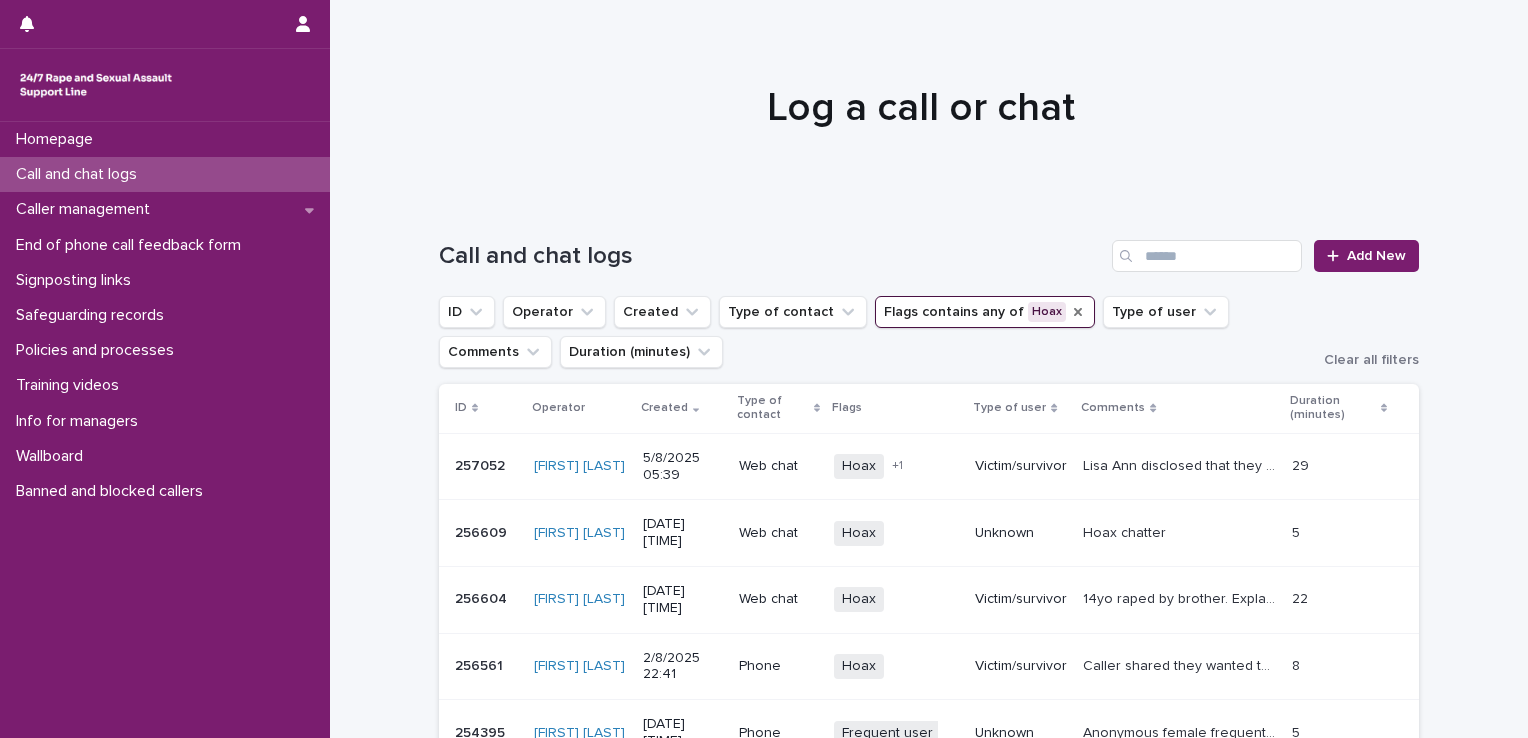 click 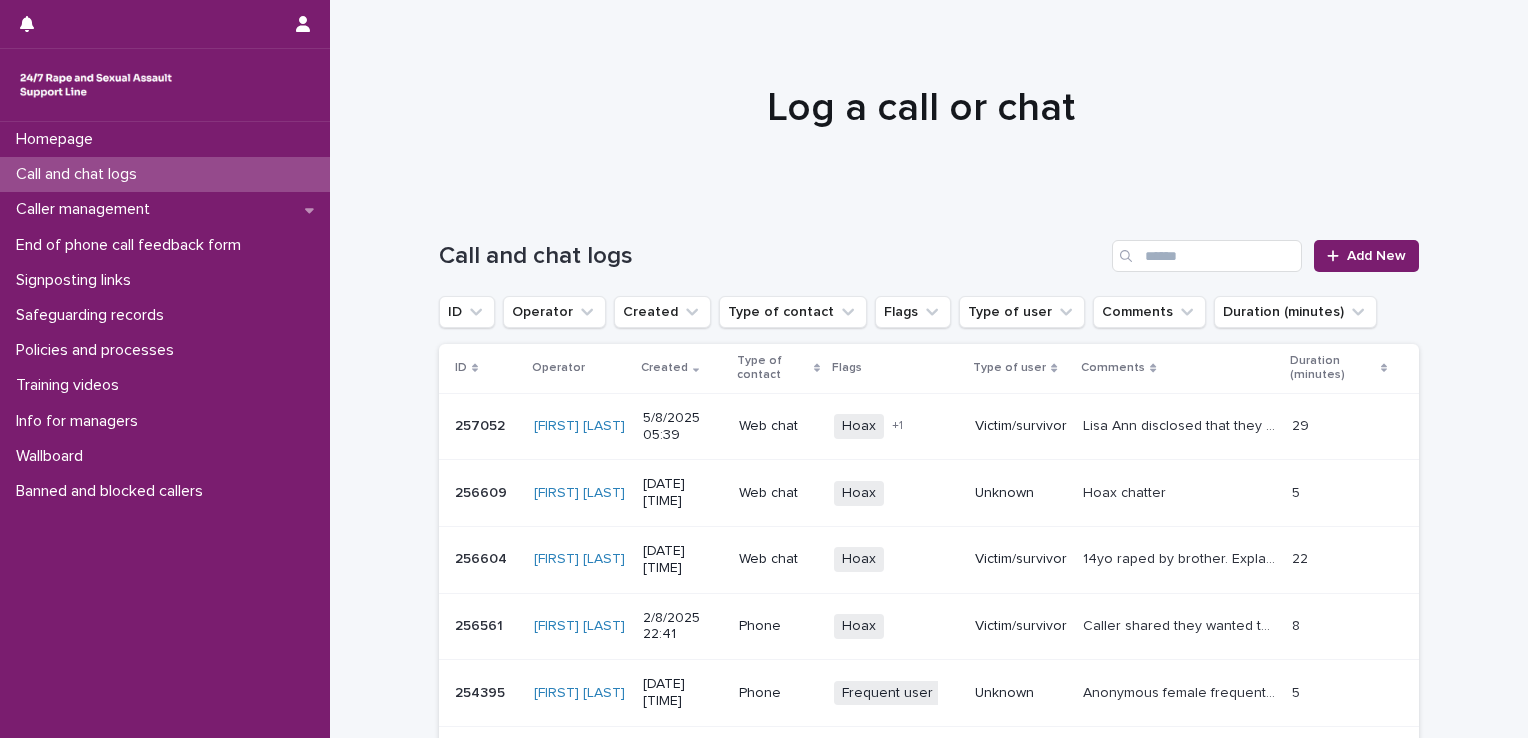 click on "Log a call or chat" at bounding box center (921, 108) 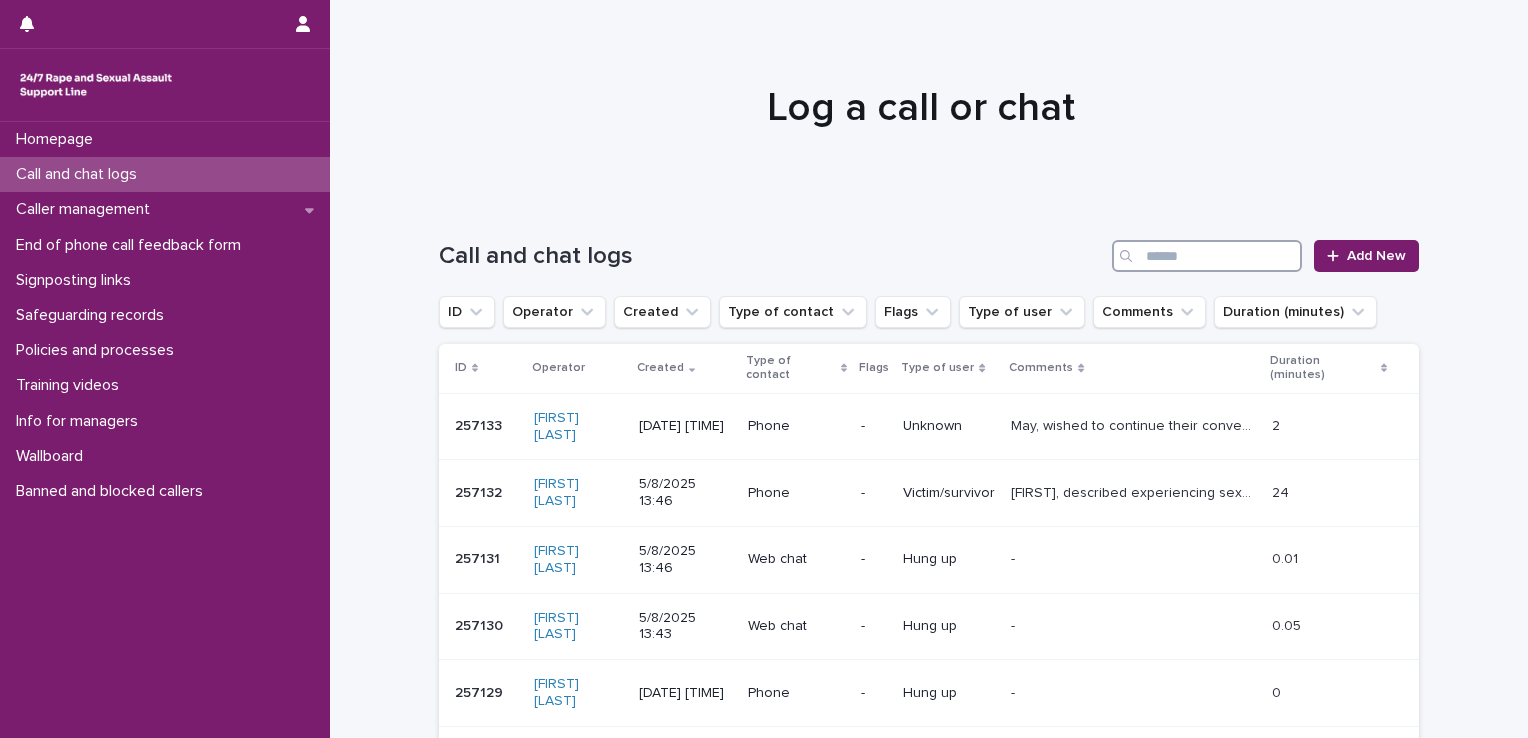 click at bounding box center [1207, 256] 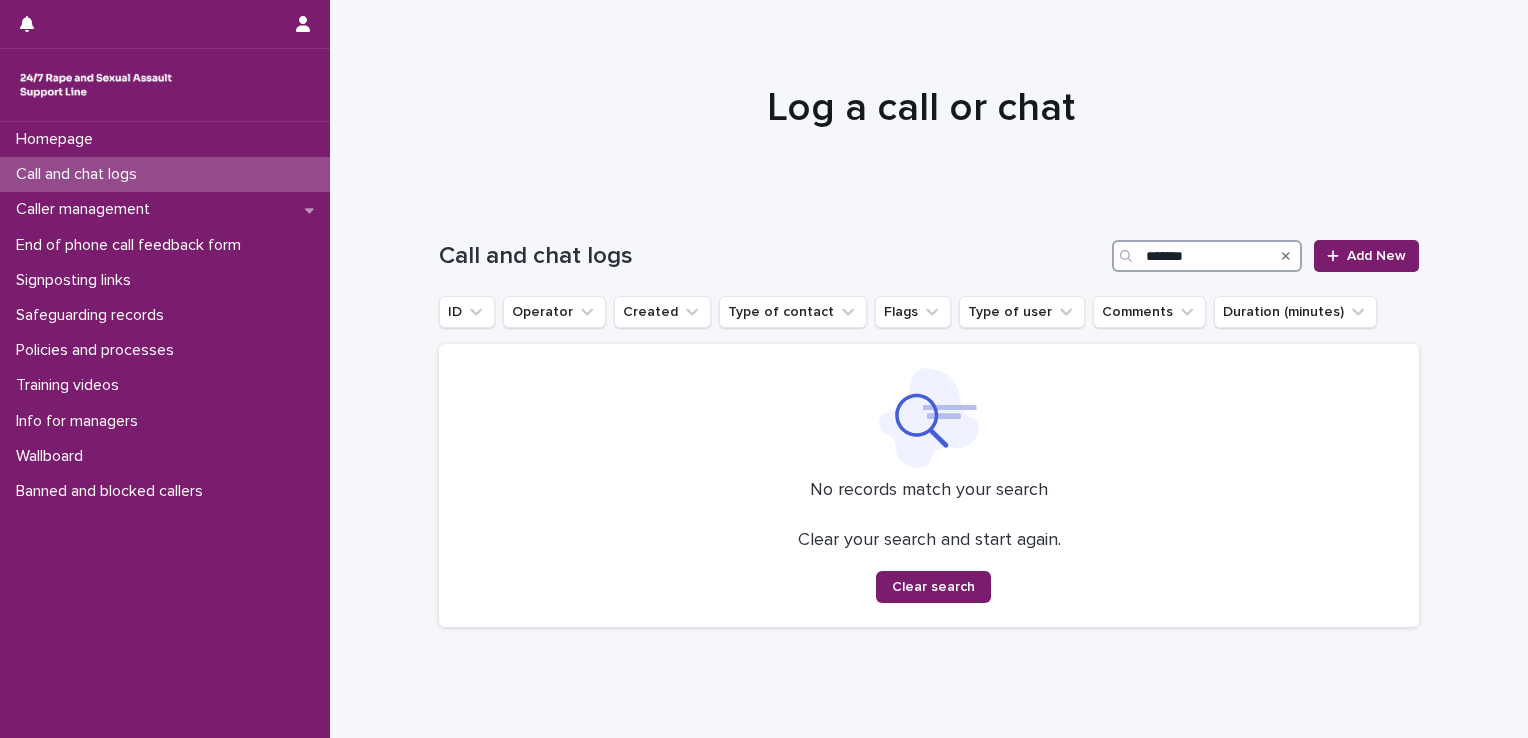 type on "******" 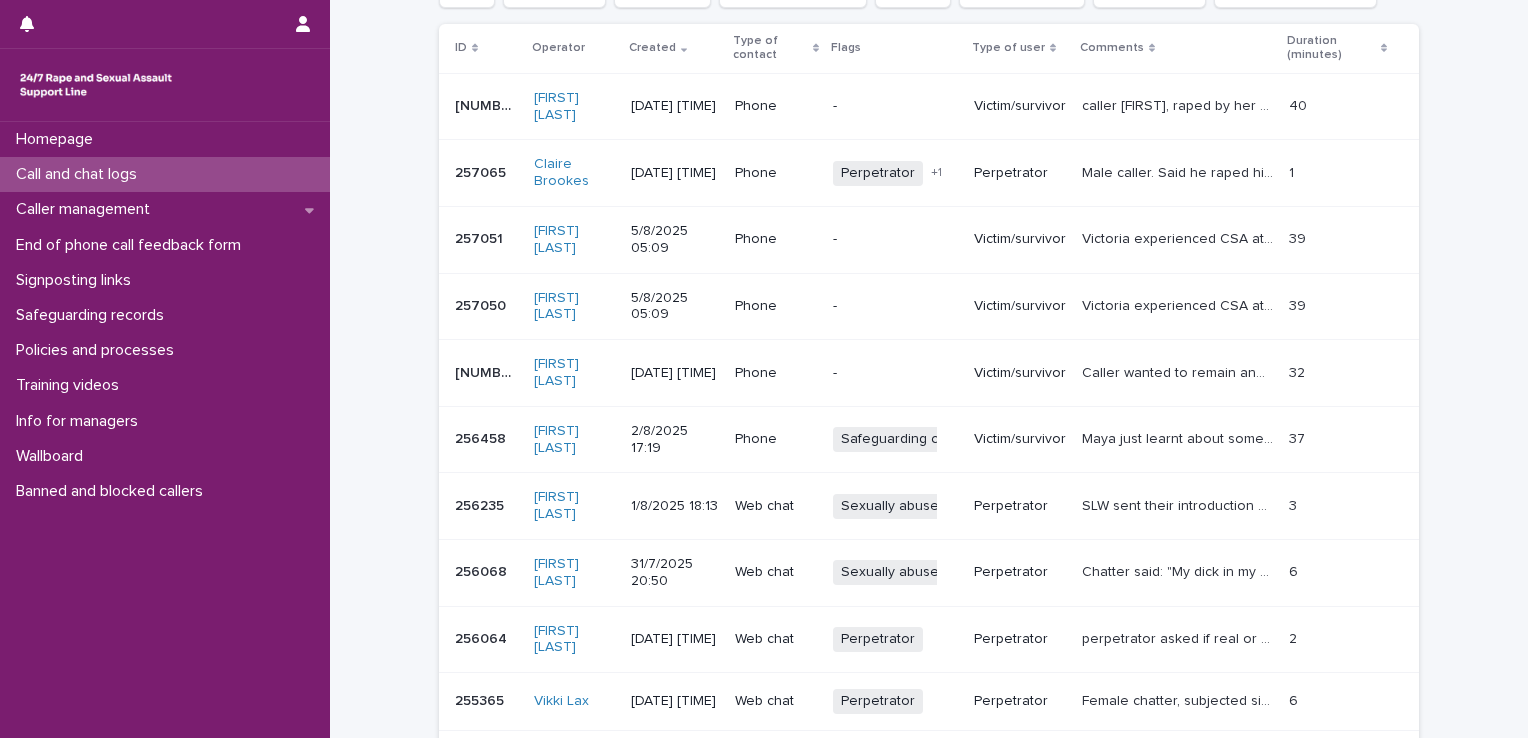 scroll, scrollTop: 344, scrollLeft: 0, axis: vertical 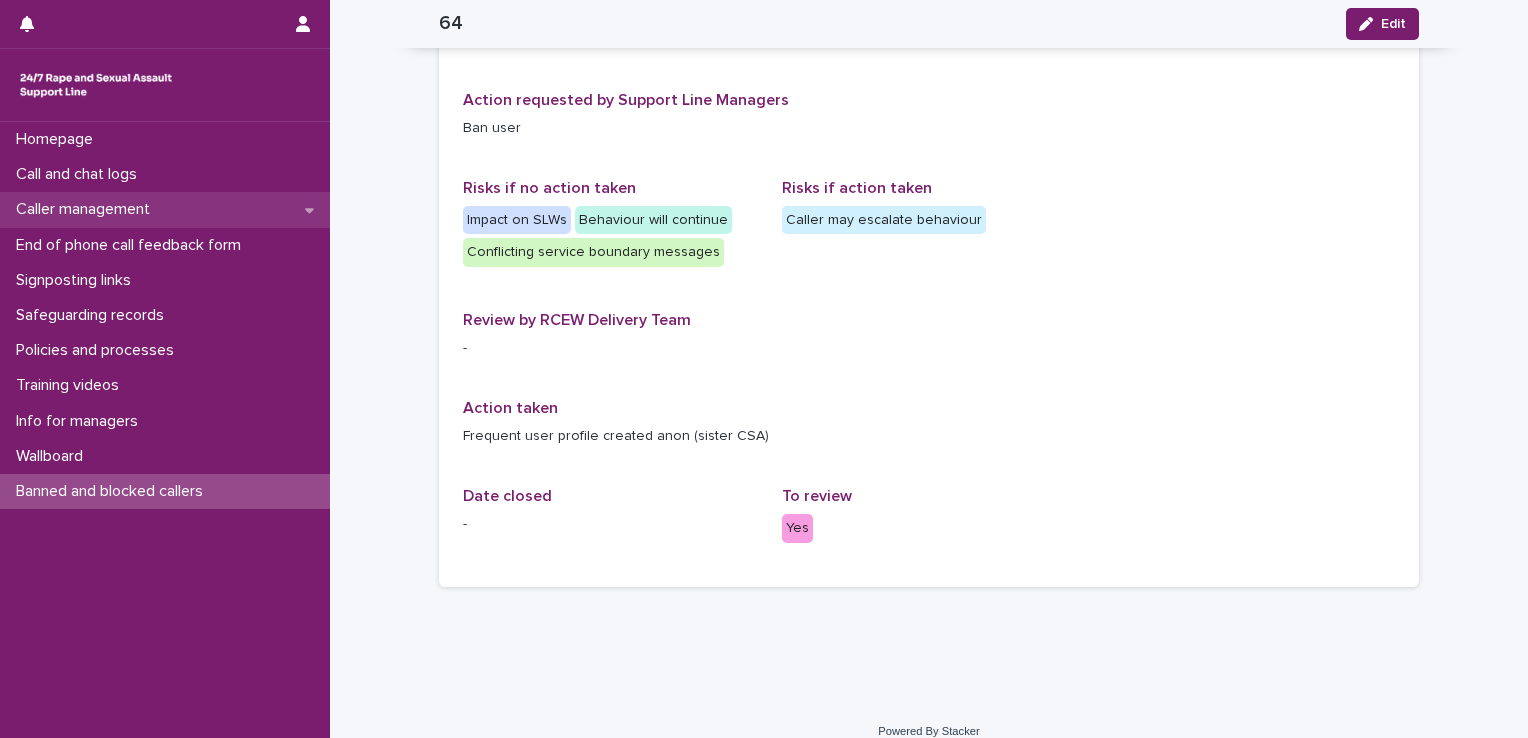 drag, startPoint x: 0, startPoint y: 0, endPoint x: 89, endPoint y: 210, distance: 228.08113 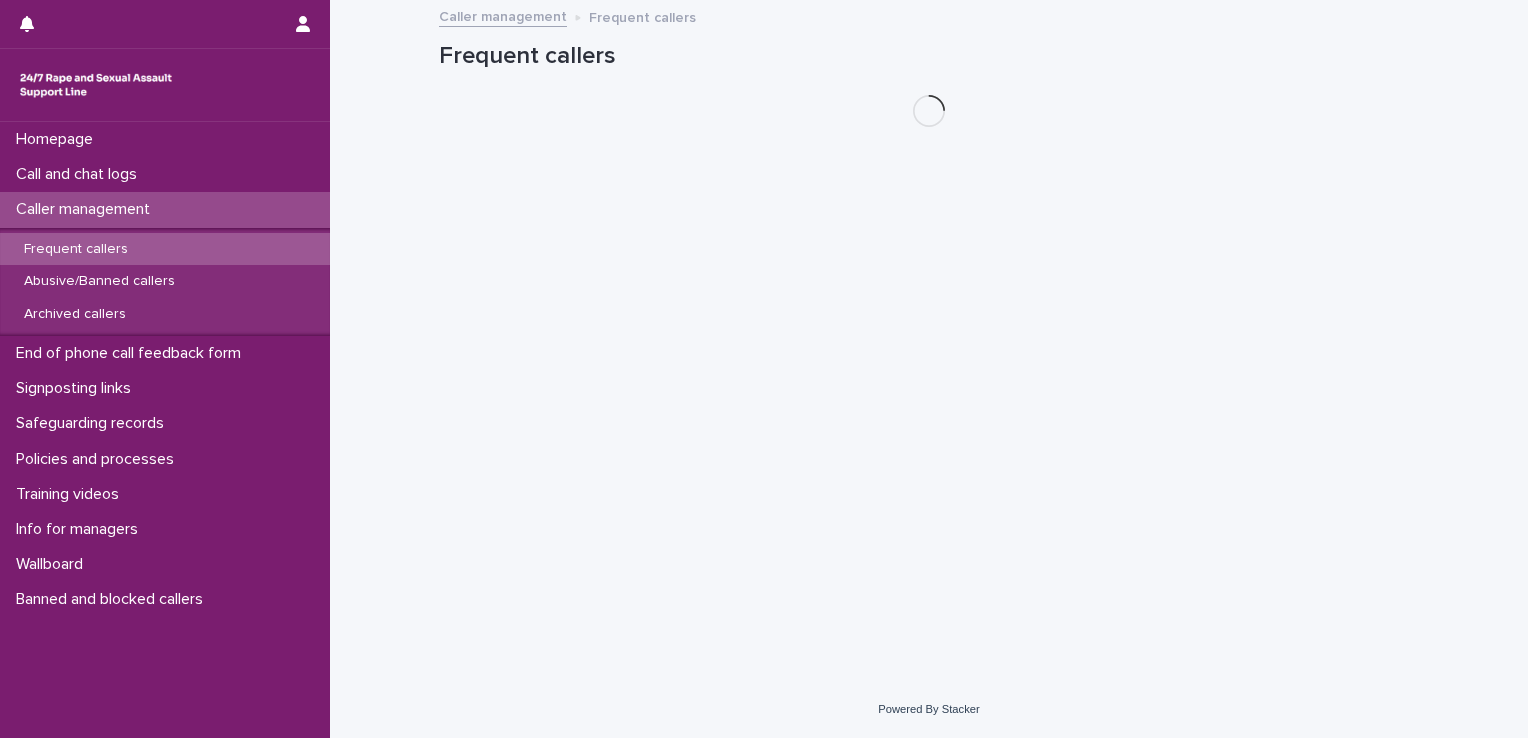 scroll, scrollTop: 0, scrollLeft: 0, axis: both 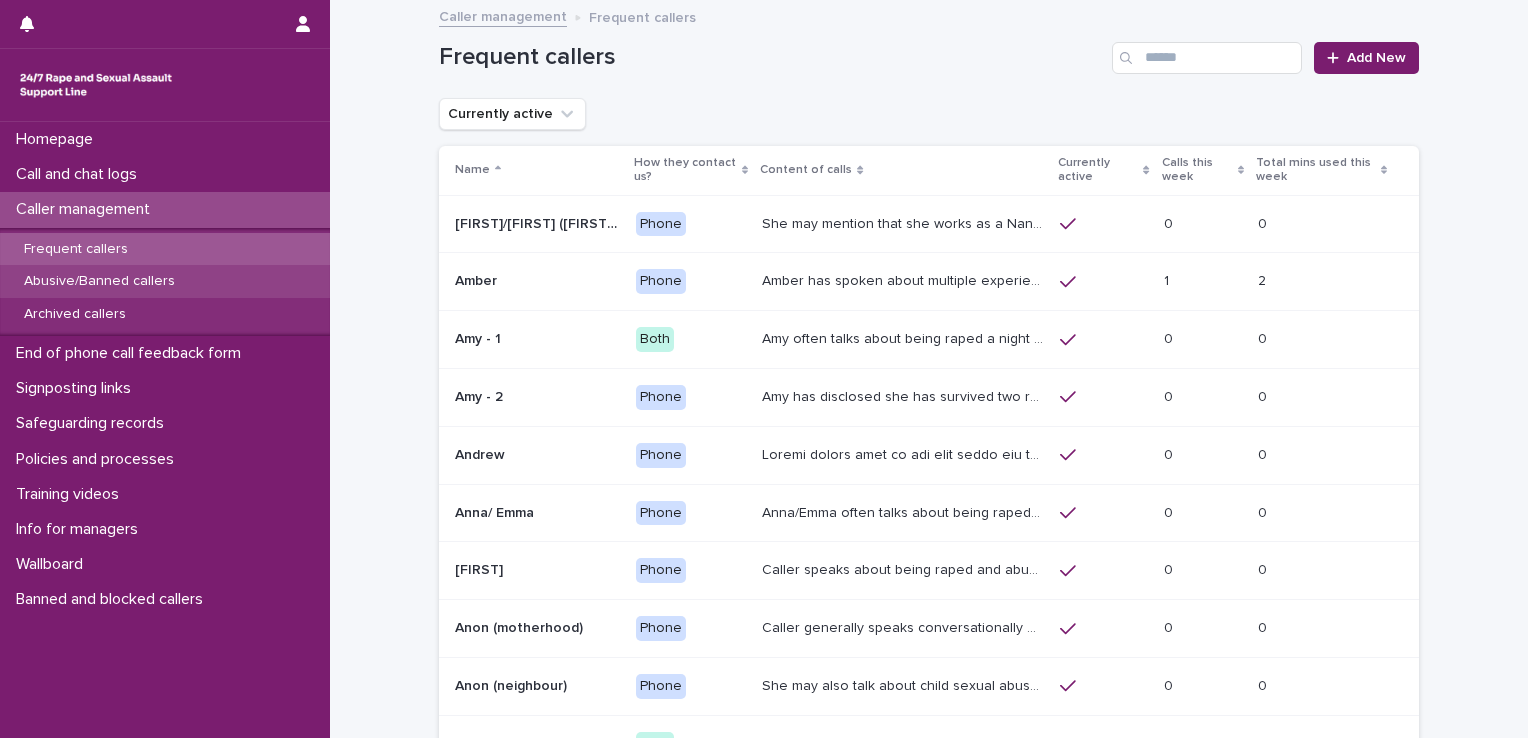 click on "Abusive/Banned callers" at bounding box center [99, 281] 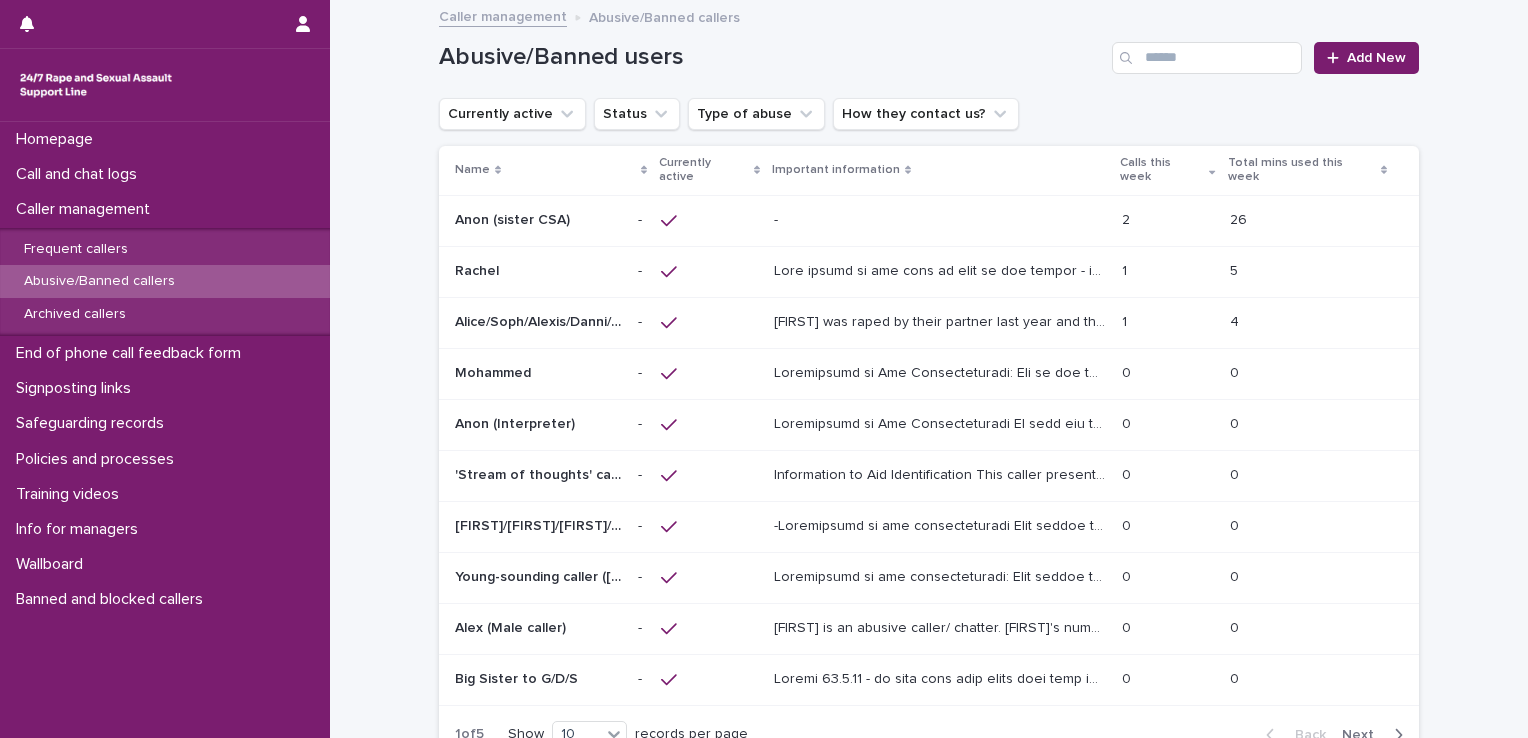 click at bounding box center (940, 220) 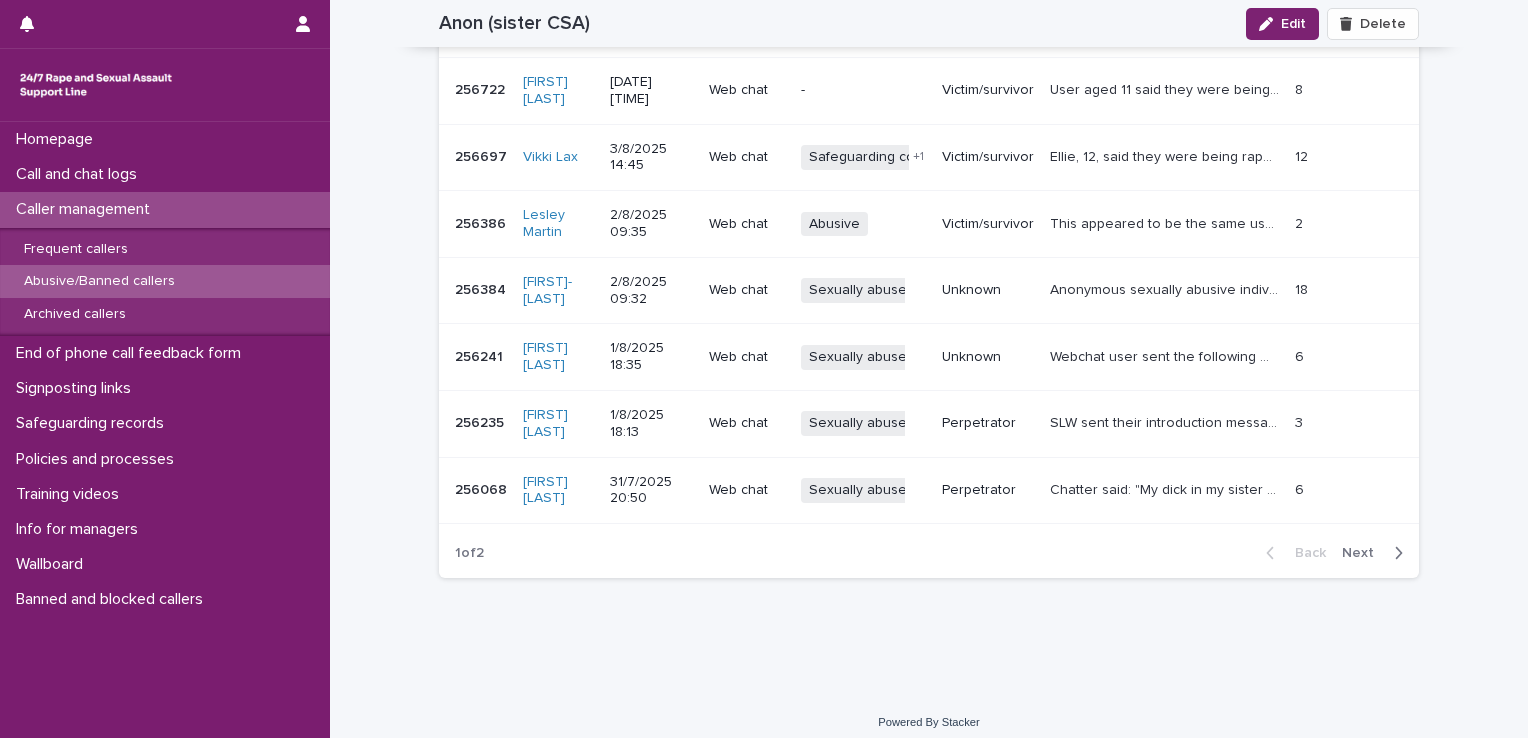 scroll, scrollTop: 2072, scrollLeft: 0, axis: vertical 